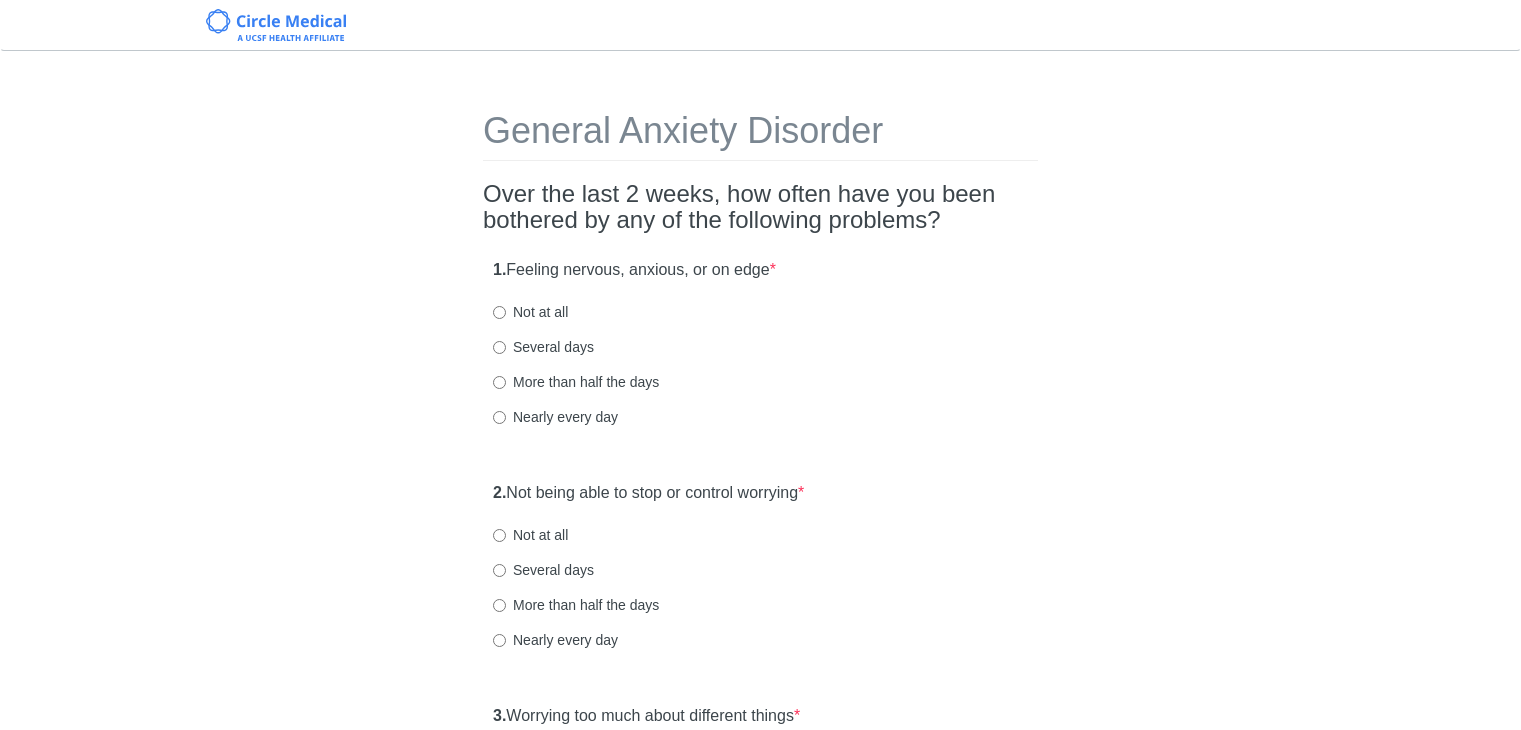 scroll, scrollTop: 0, scrollLeft: 0, axis: both 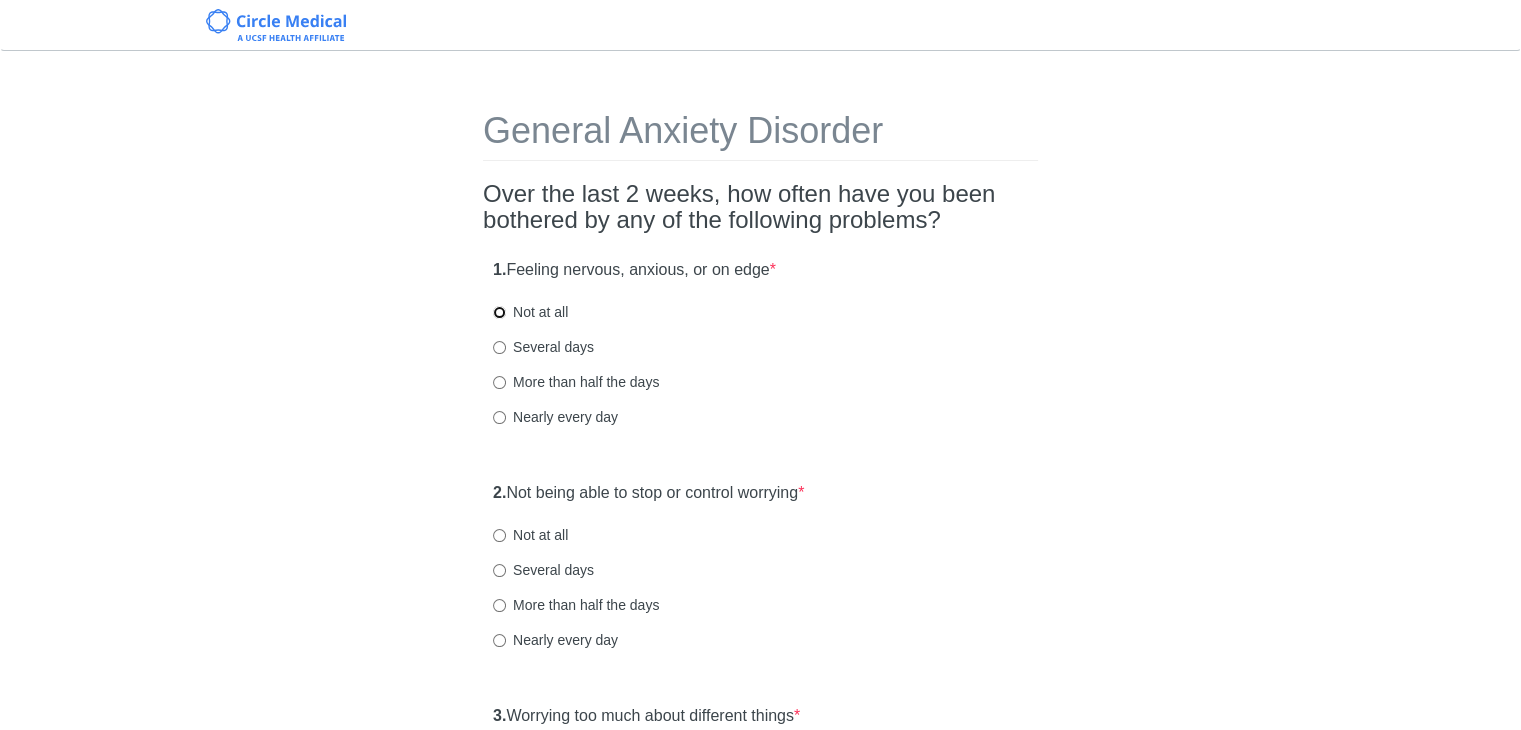 click on "Not at all" at bounding box center (499, 312) 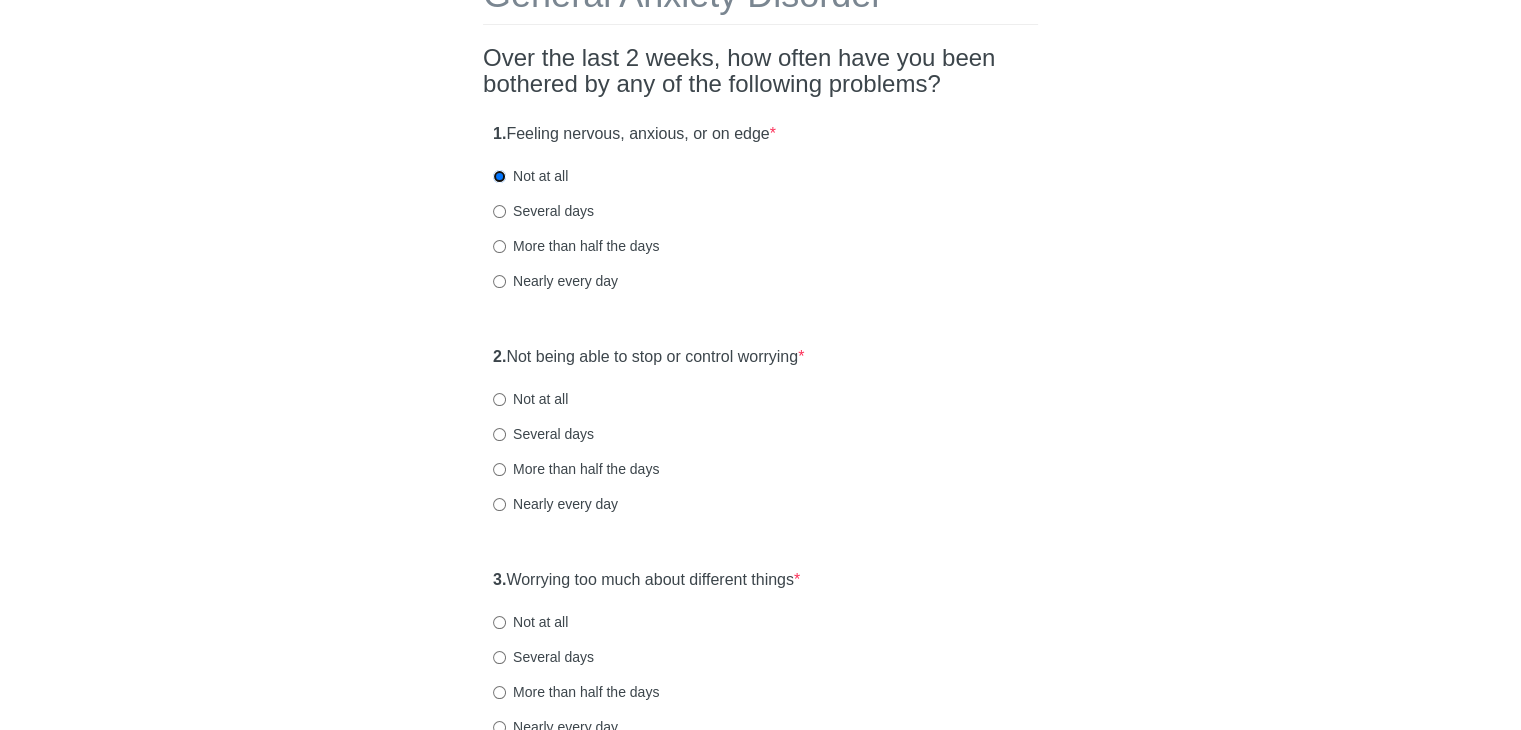 scroll, scrollTop: 200, scrollLeft: 0, axis: vertical 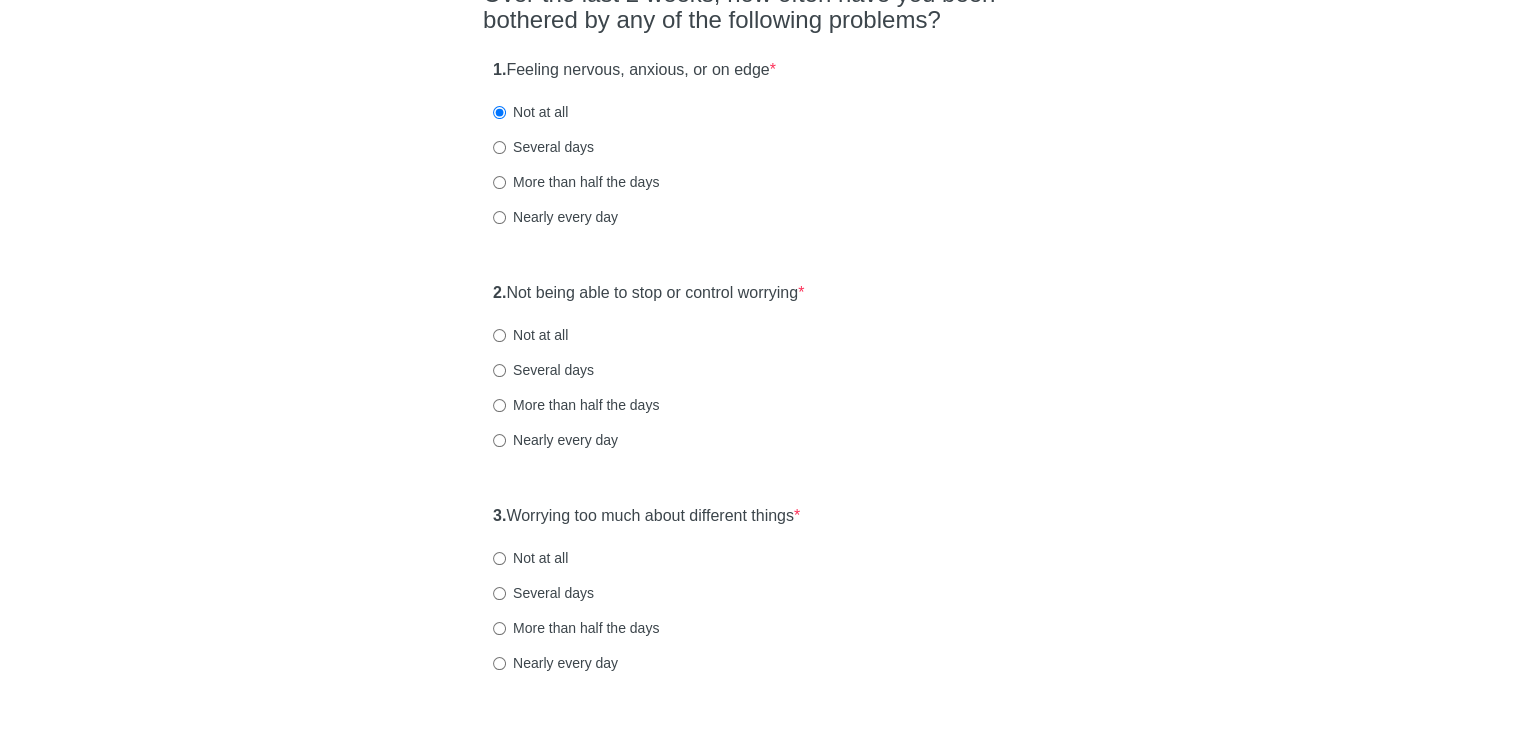 click on "Several days" at bounding box center [543, 370] 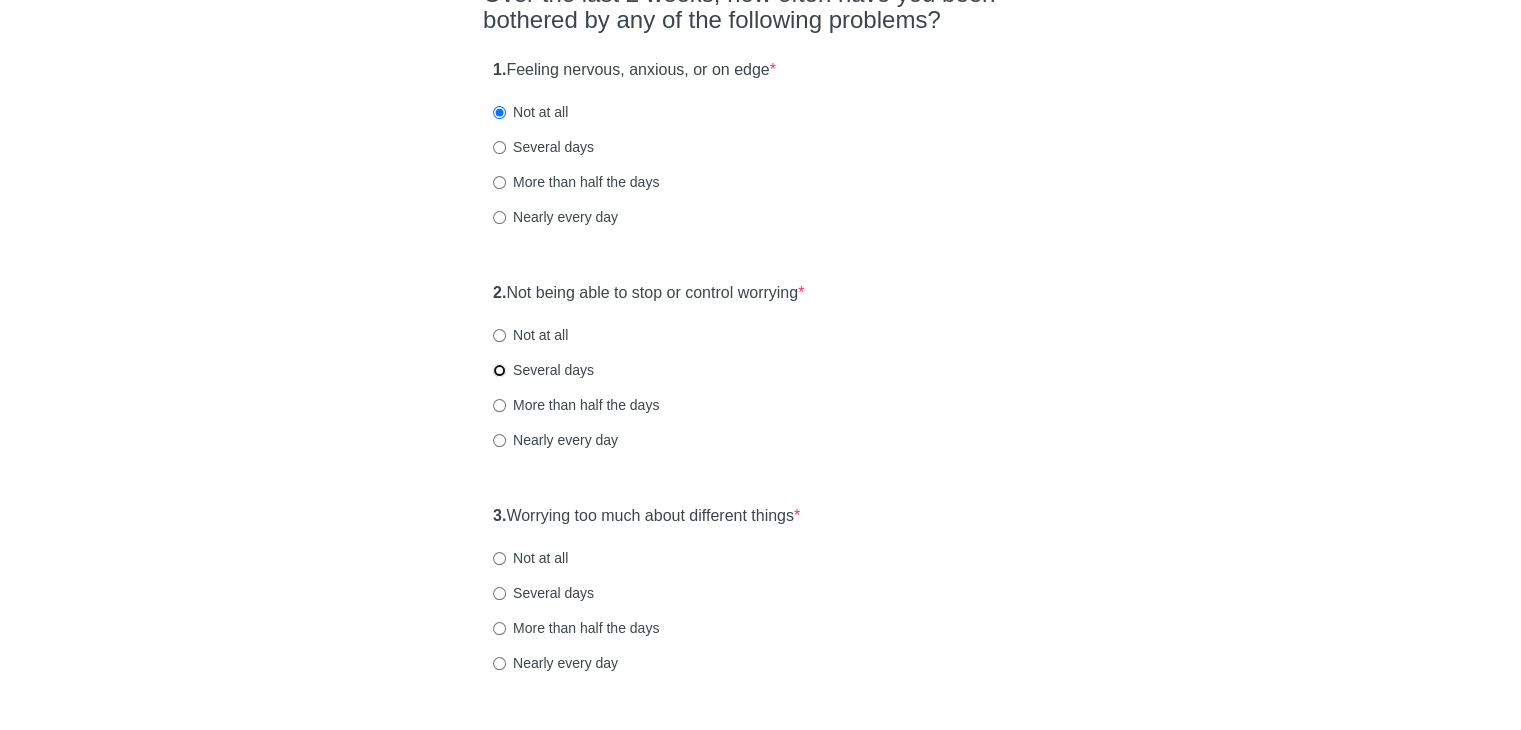 click on "Several days" at bounding box center [499, 370] 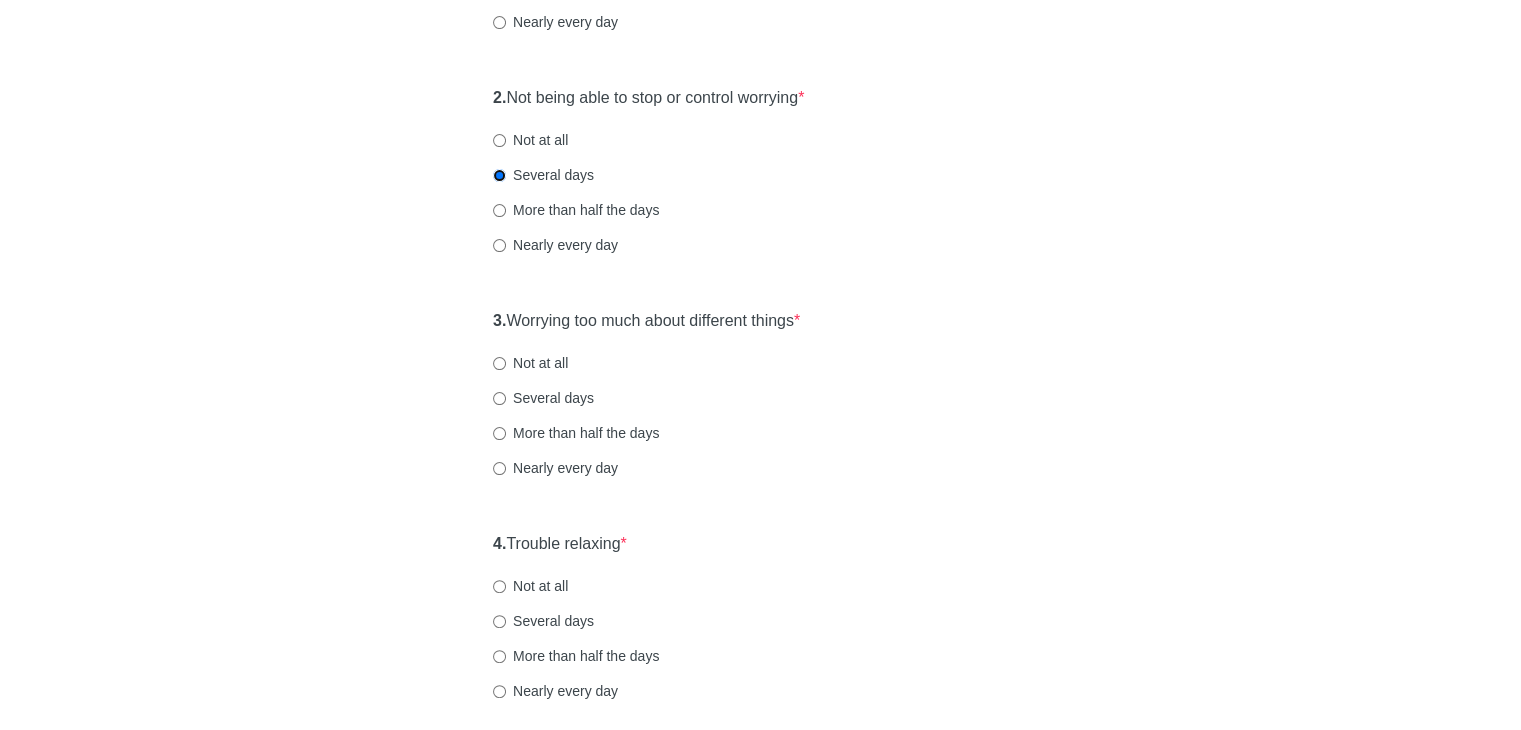 scroll, scrollTop: 400, scrollLeft: 0, axis: vertical 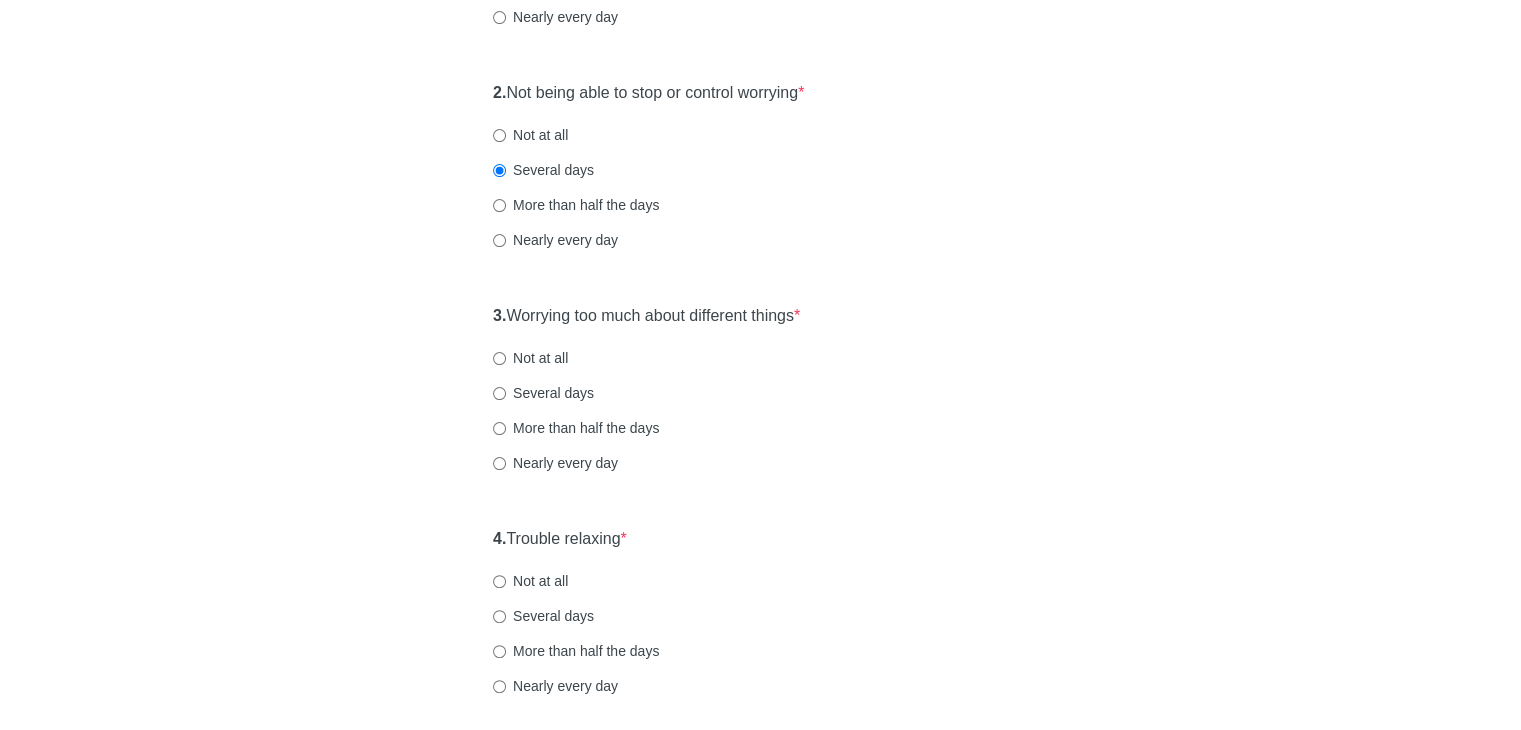 click on "Several days" at bounding box center [543, 393] 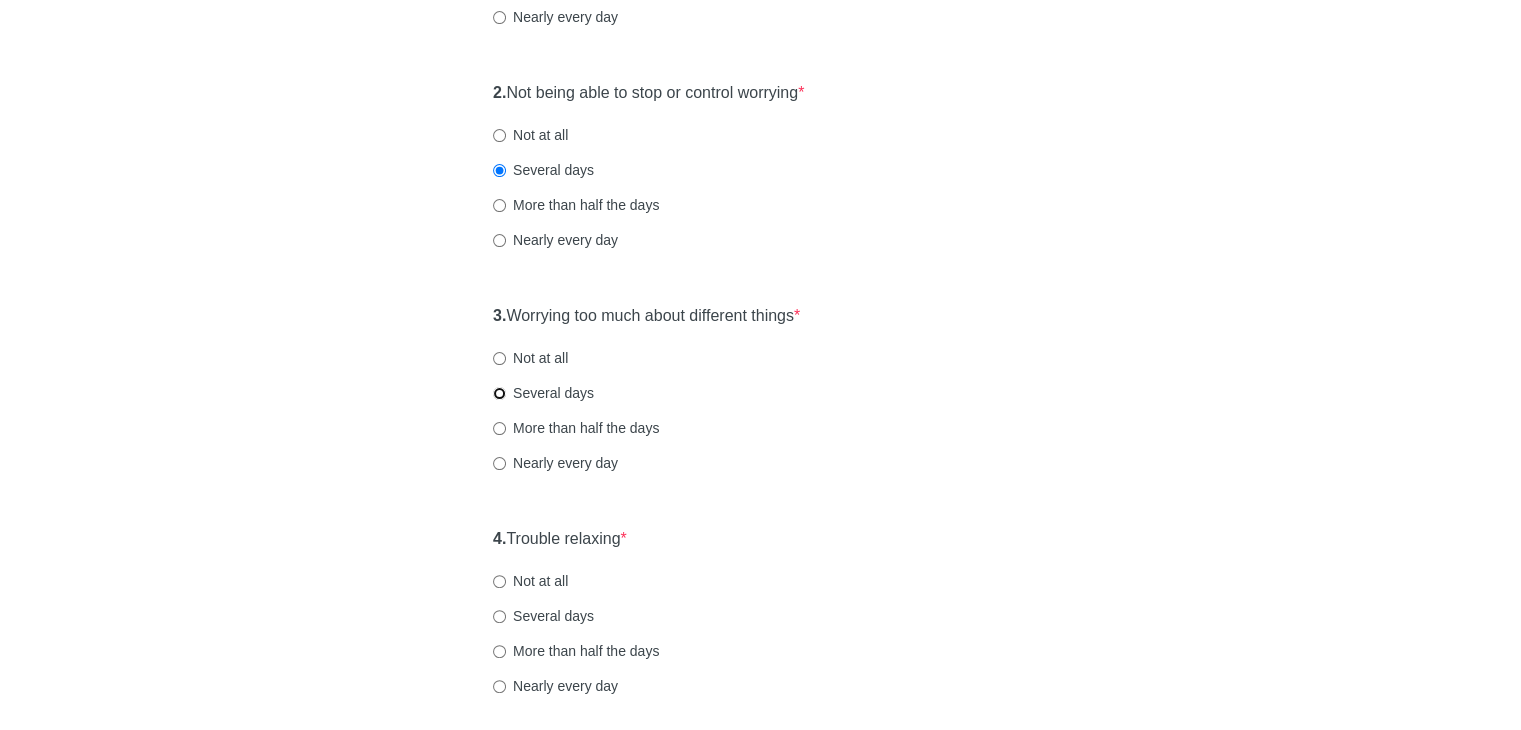 radio on "true" 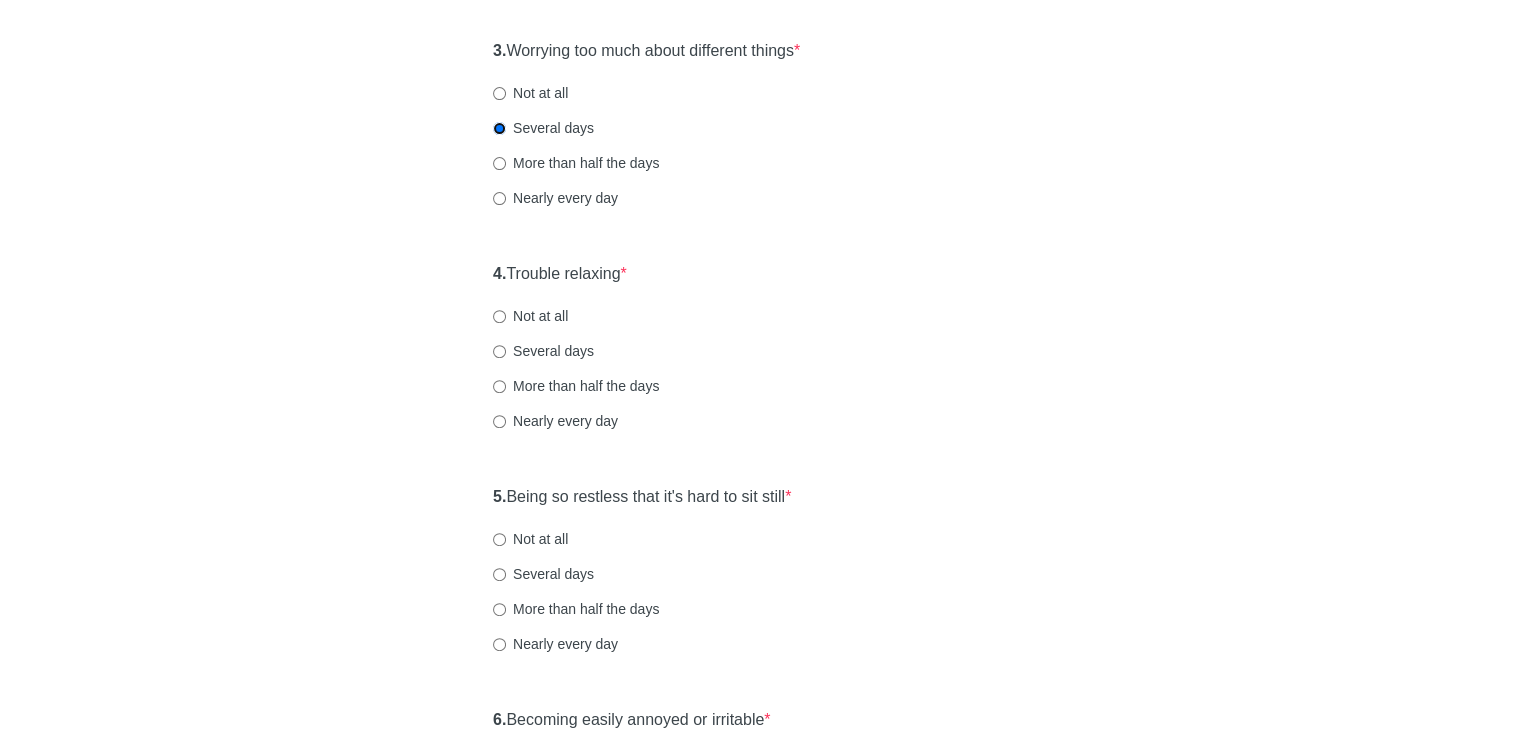 scroll, scrollTop: 700, scrollLeft: 0, axis: vertical 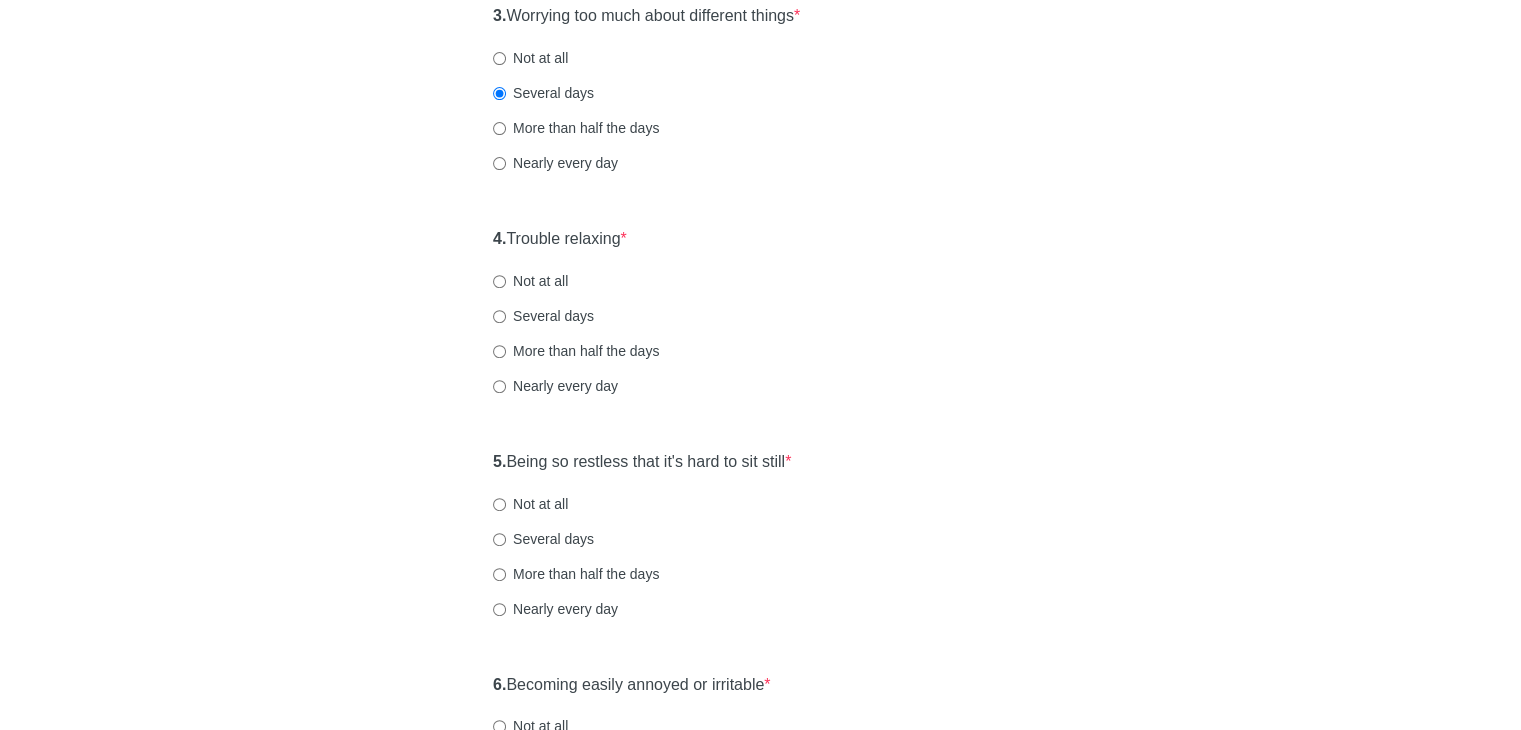 click on "Several days" at bounding box center [543, 316] 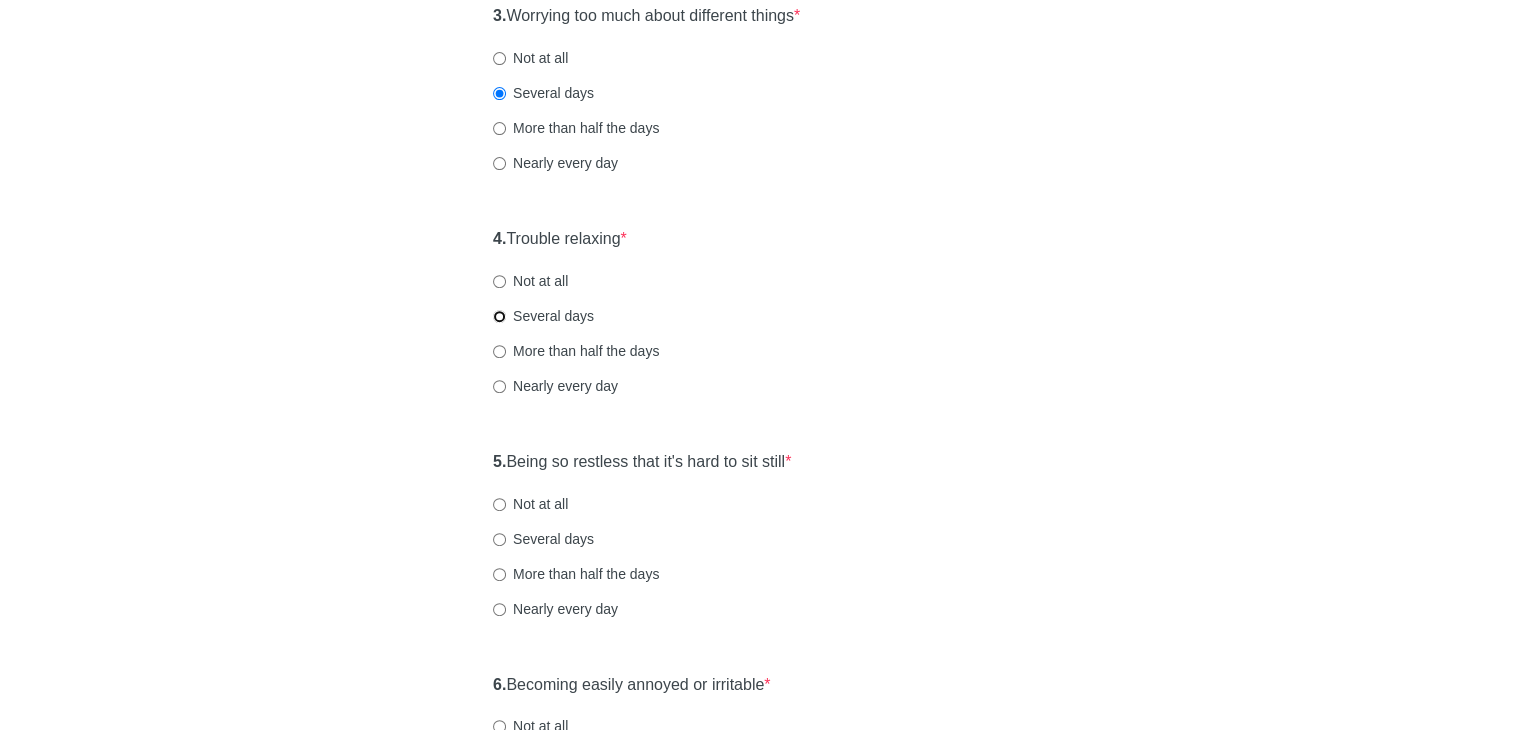click on "Several days" at bounding box center (499, 316) 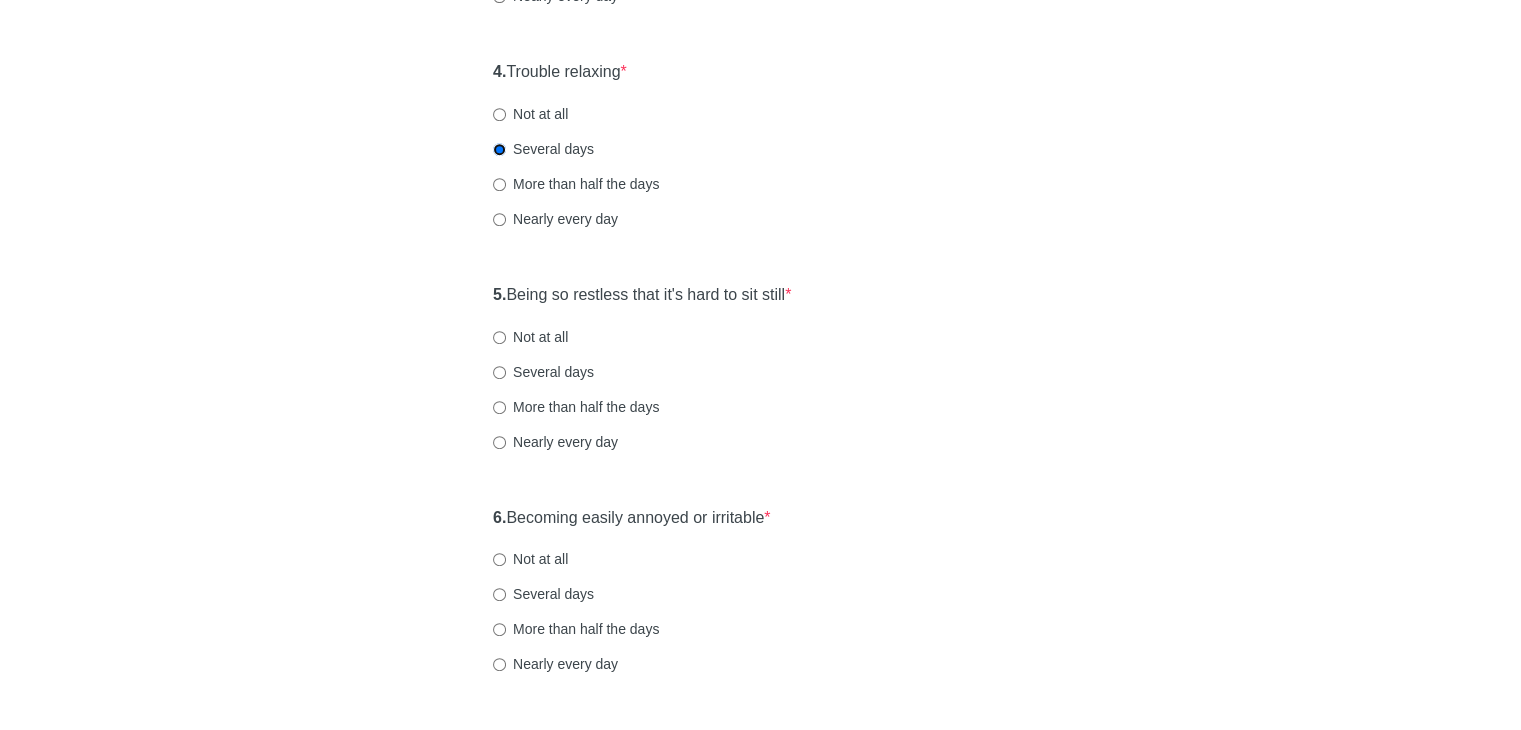 scroll, scrollTop: 900, scrollLeft: 0, axis: vertical 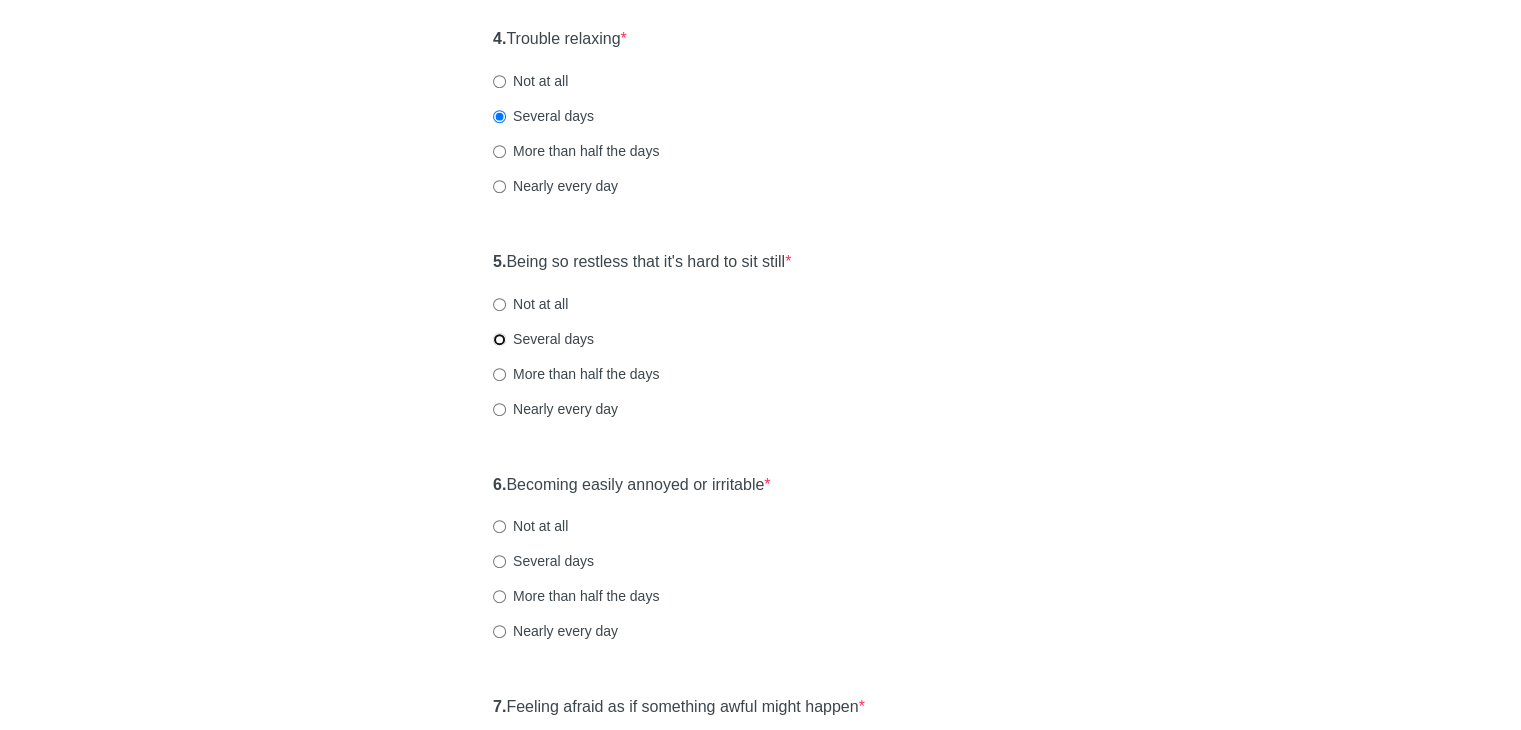 click on "Several days" at bounding box center [499, 339] 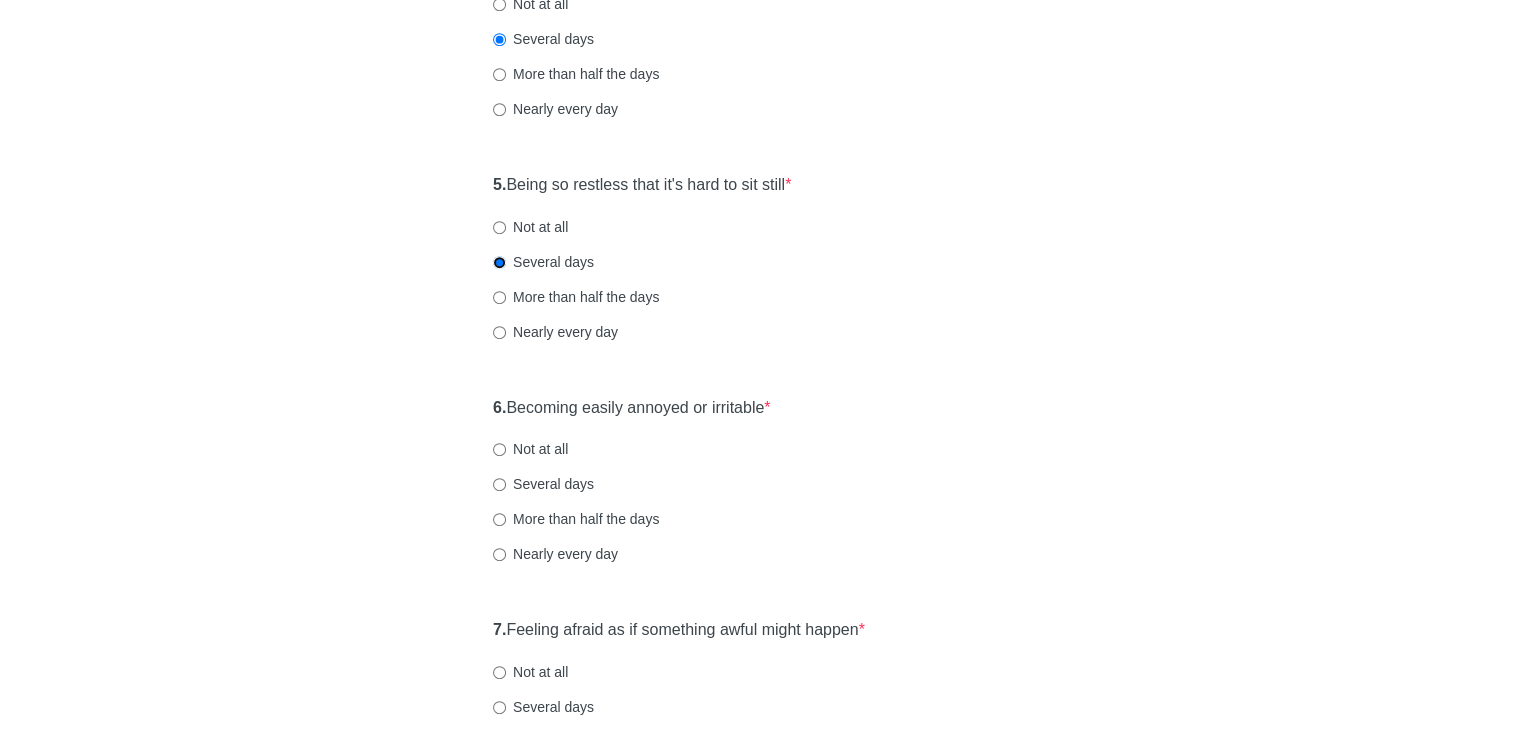 scroll, scrollTop: 1100, scrollLeft: 0, axis: vertical 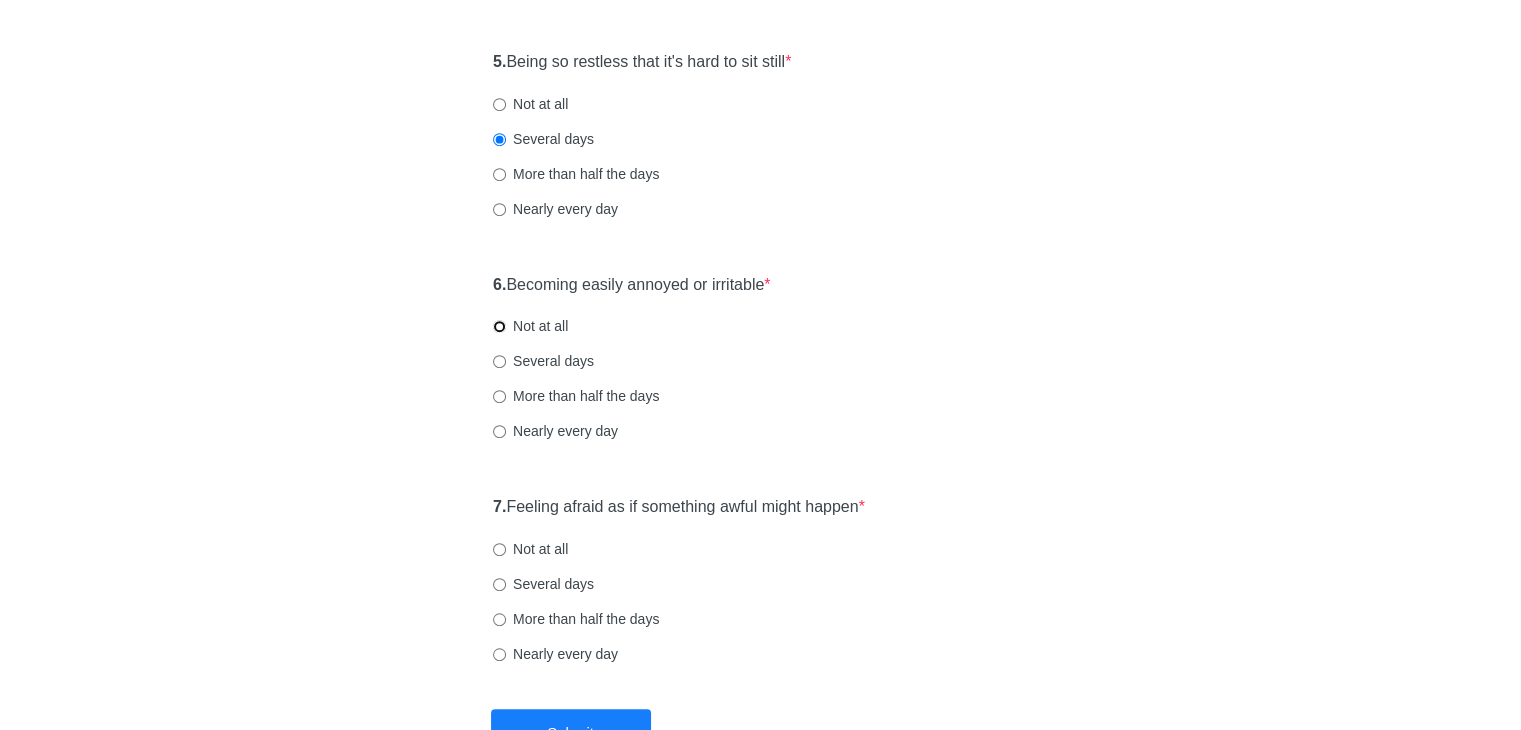 click on "Not at all" at bounding box center (499, 326) 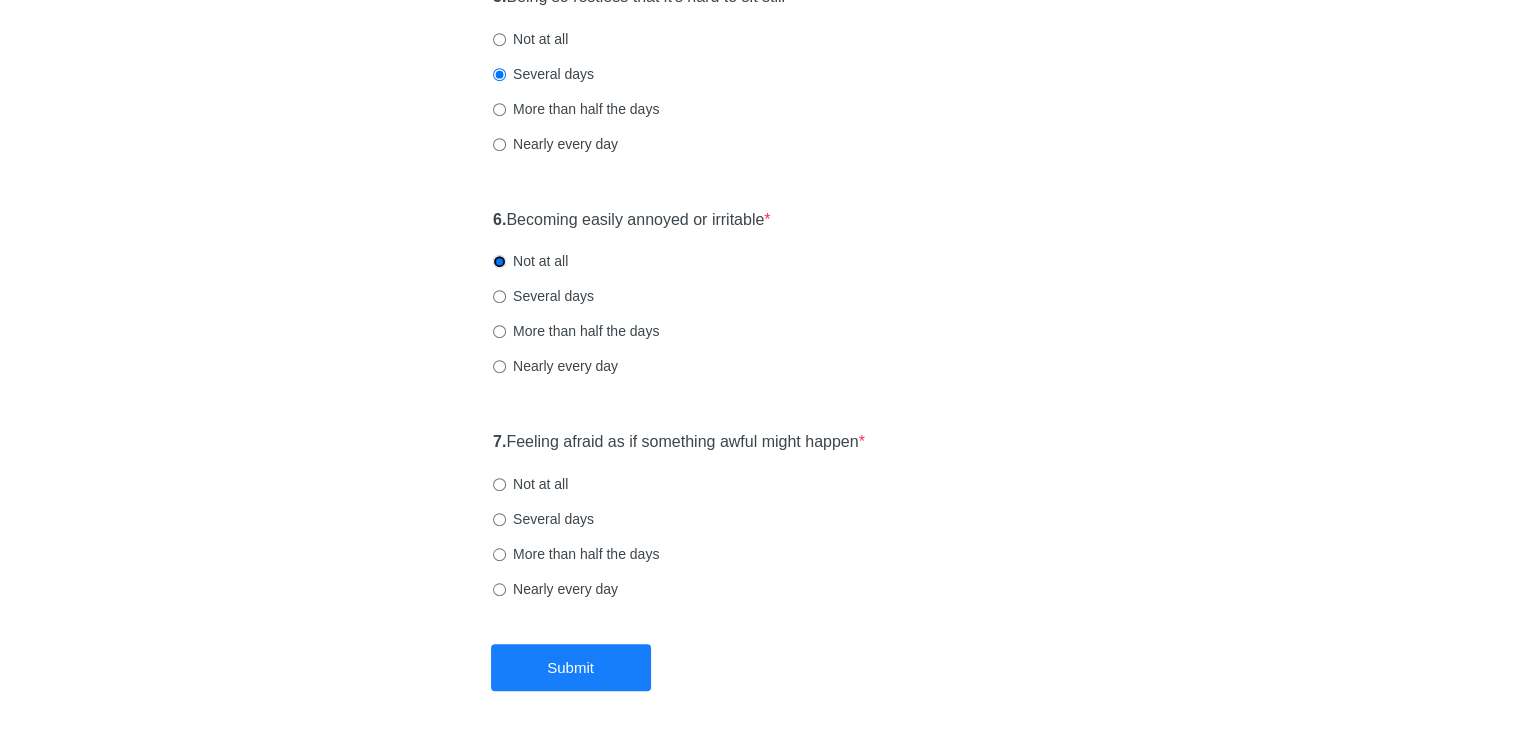 scroll, scrollTop: 1247, scrollLeft: 0, axis: vertical 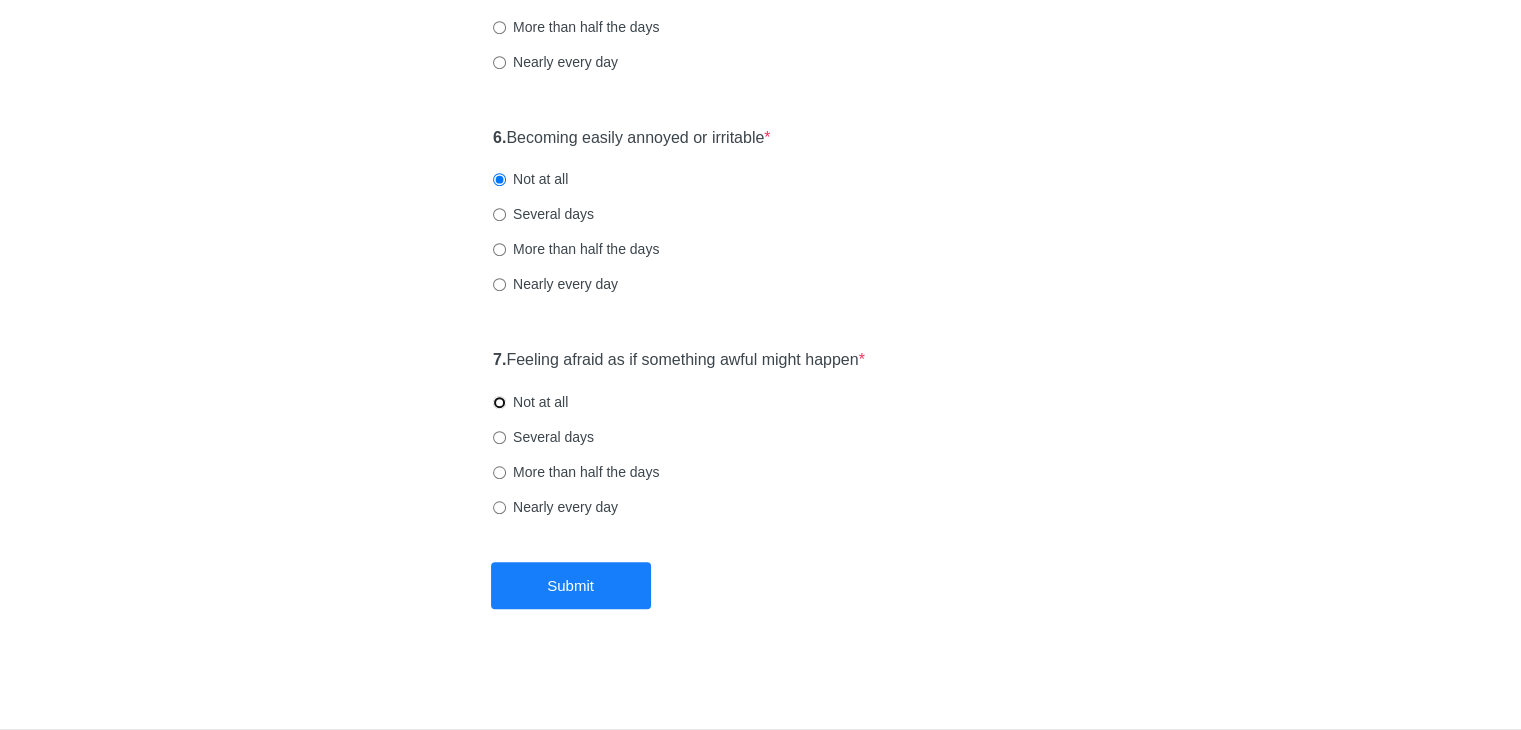 click on "Not at all" at bounding box center [499, 402] 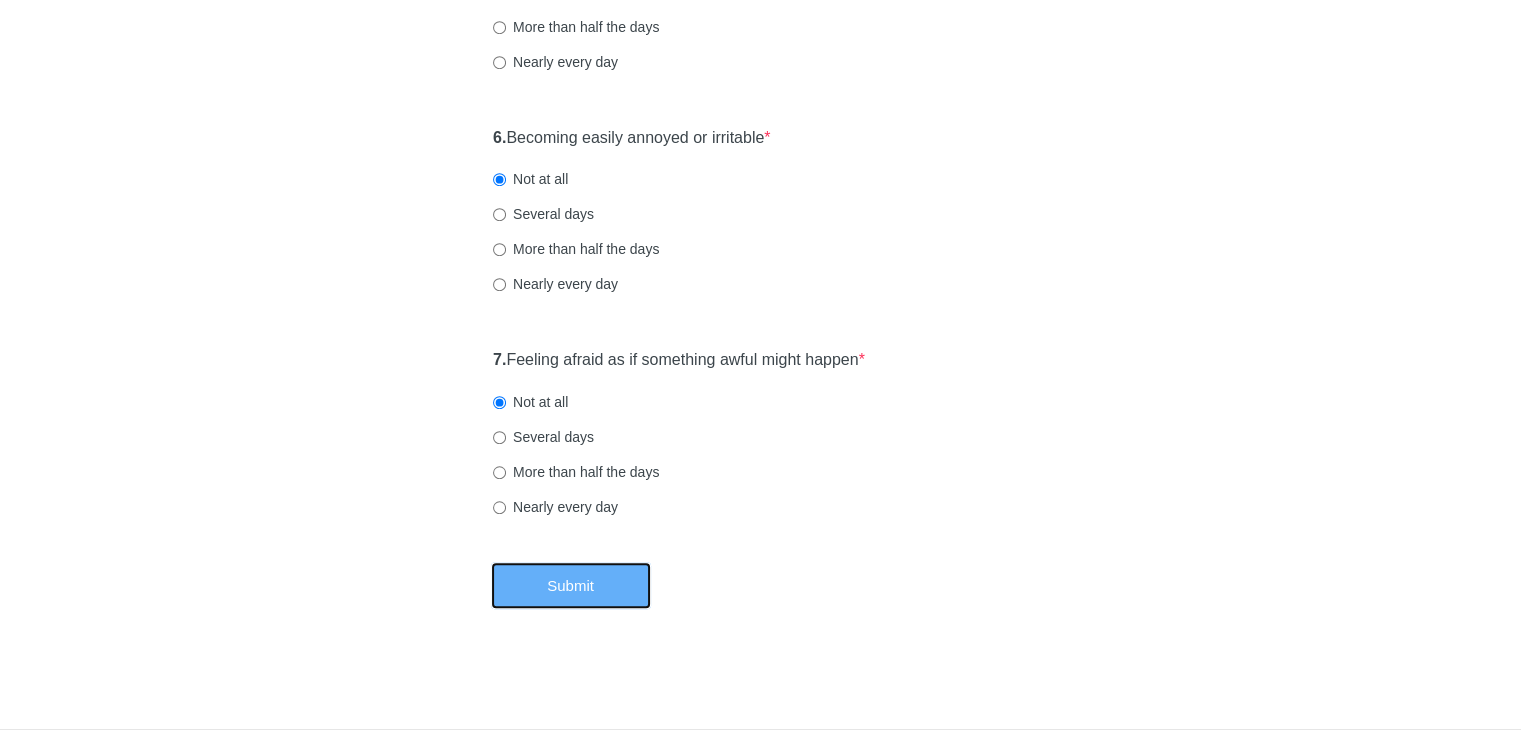 click on "Submit" at bounding box center [571, 585] 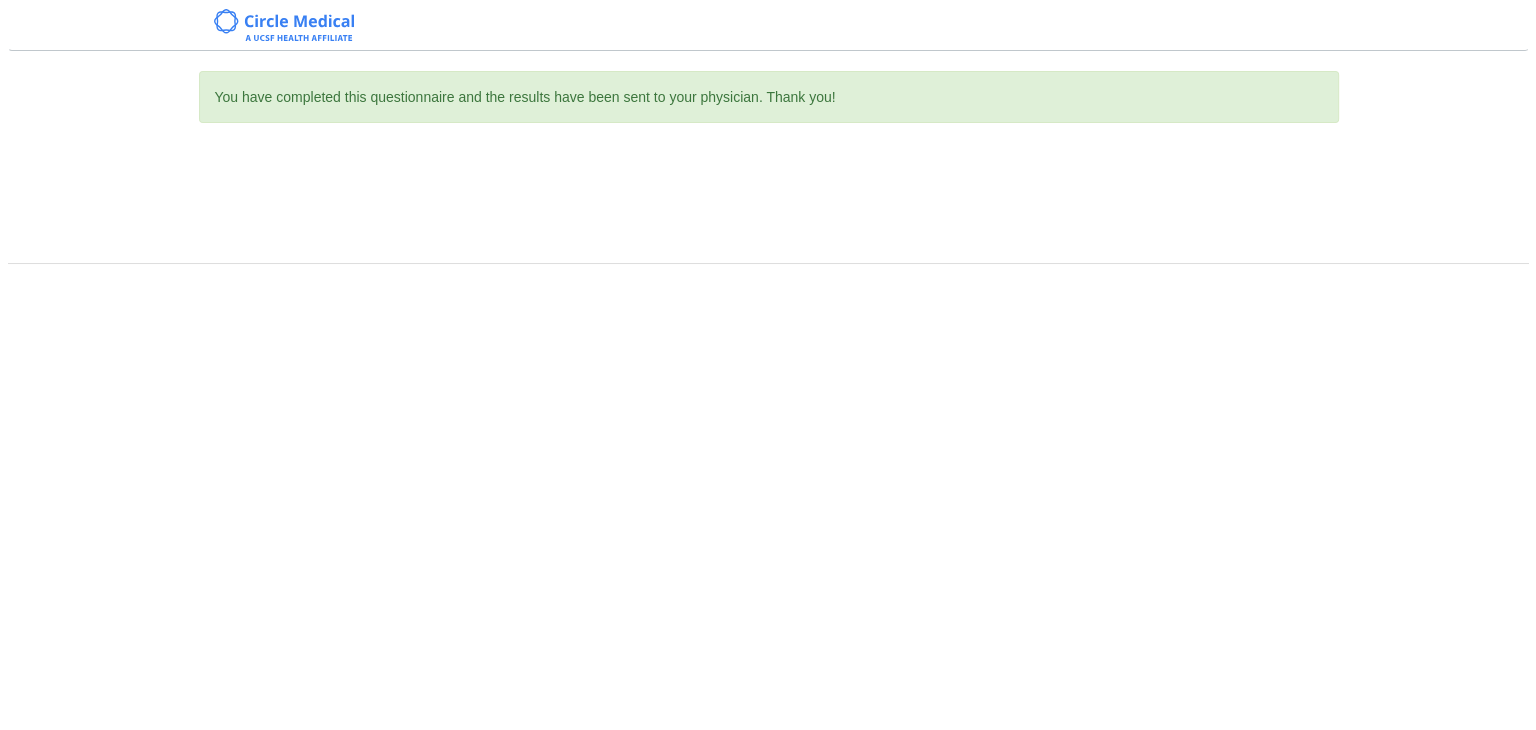 scroll, scrollTop: 0, scrollLeft: 0, axis: both 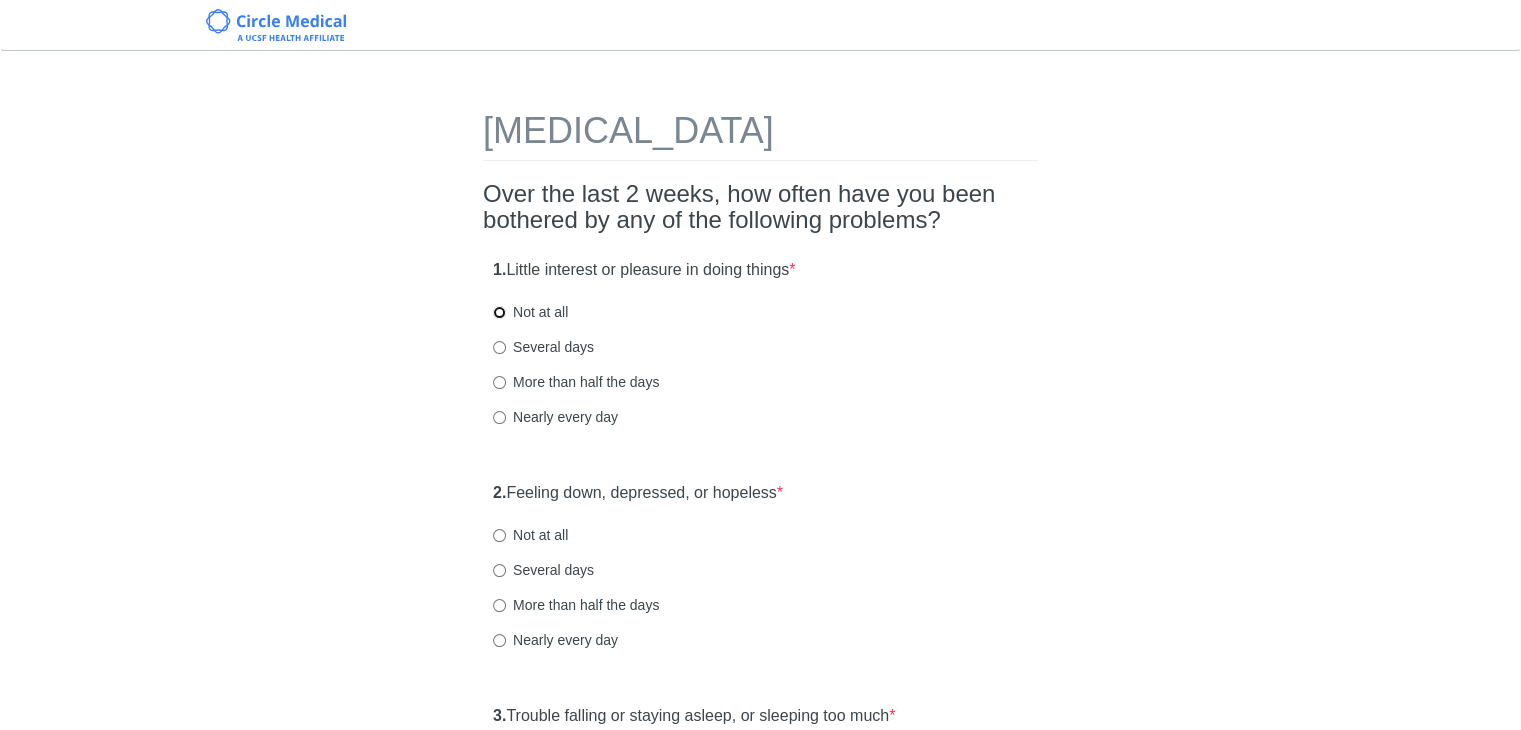 click on "Not at all" at bounding box center [499, 312] 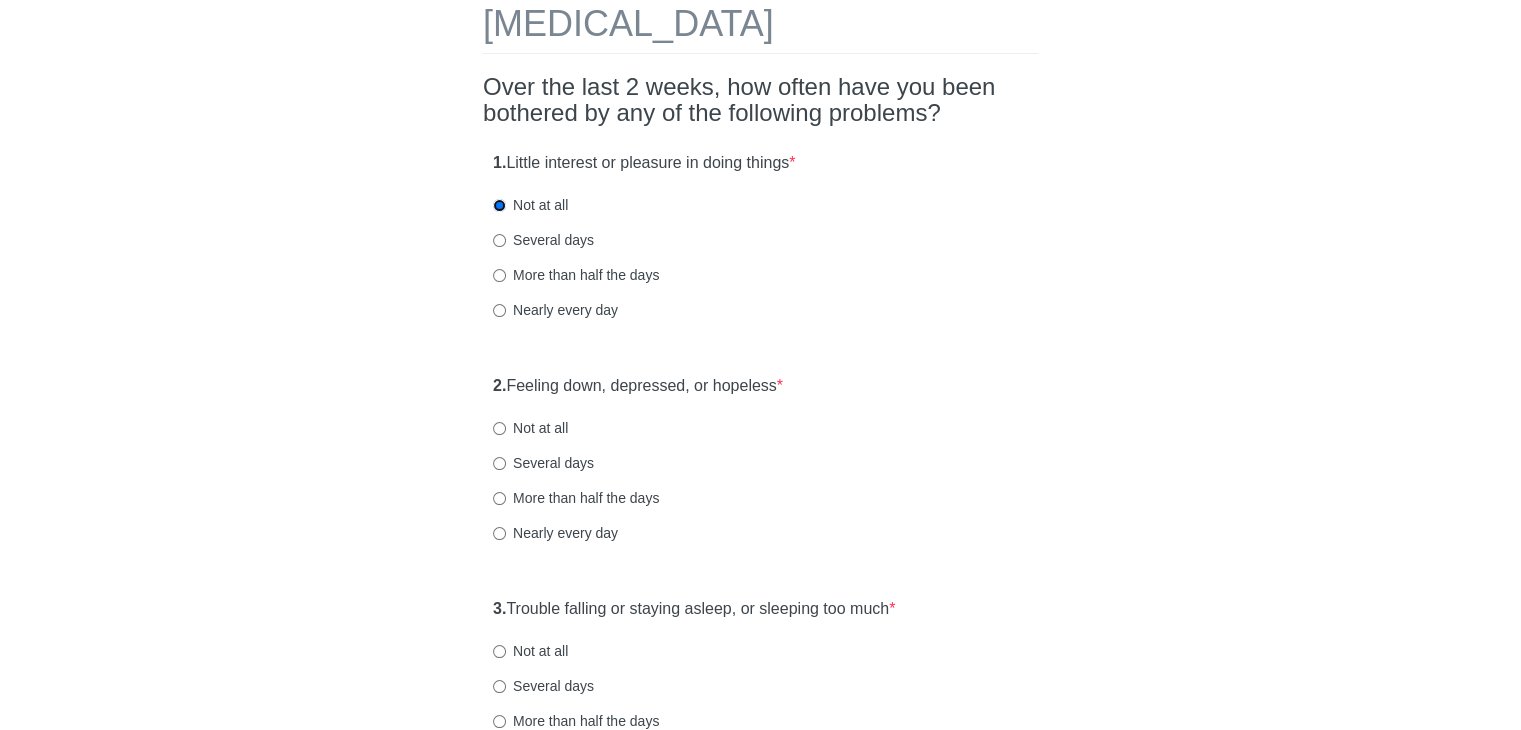 scroll, scrollTop: 200, scrollLeft: 0, axis: vertical 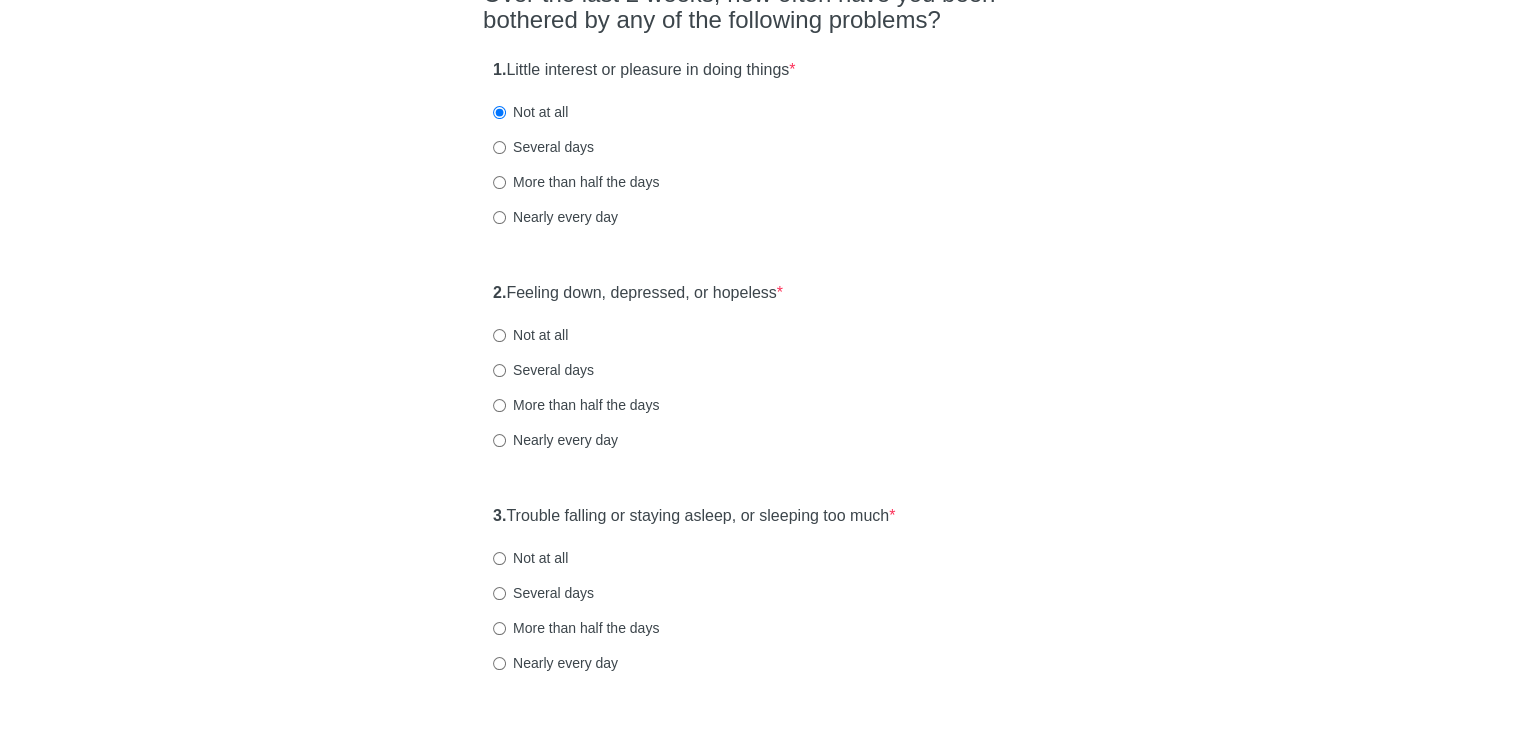 click on "Not at all" at bounding box center [530, 335] 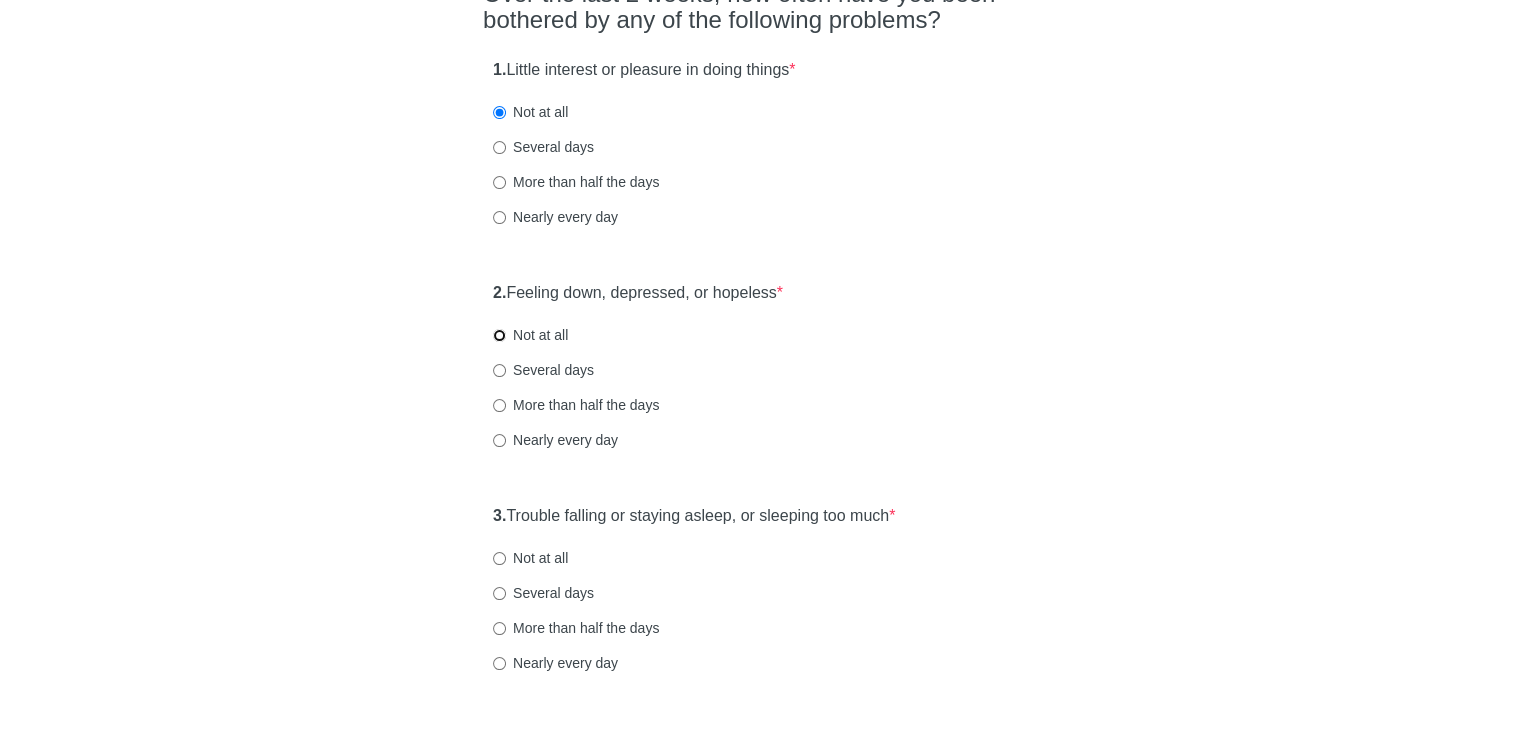 radio on "true" 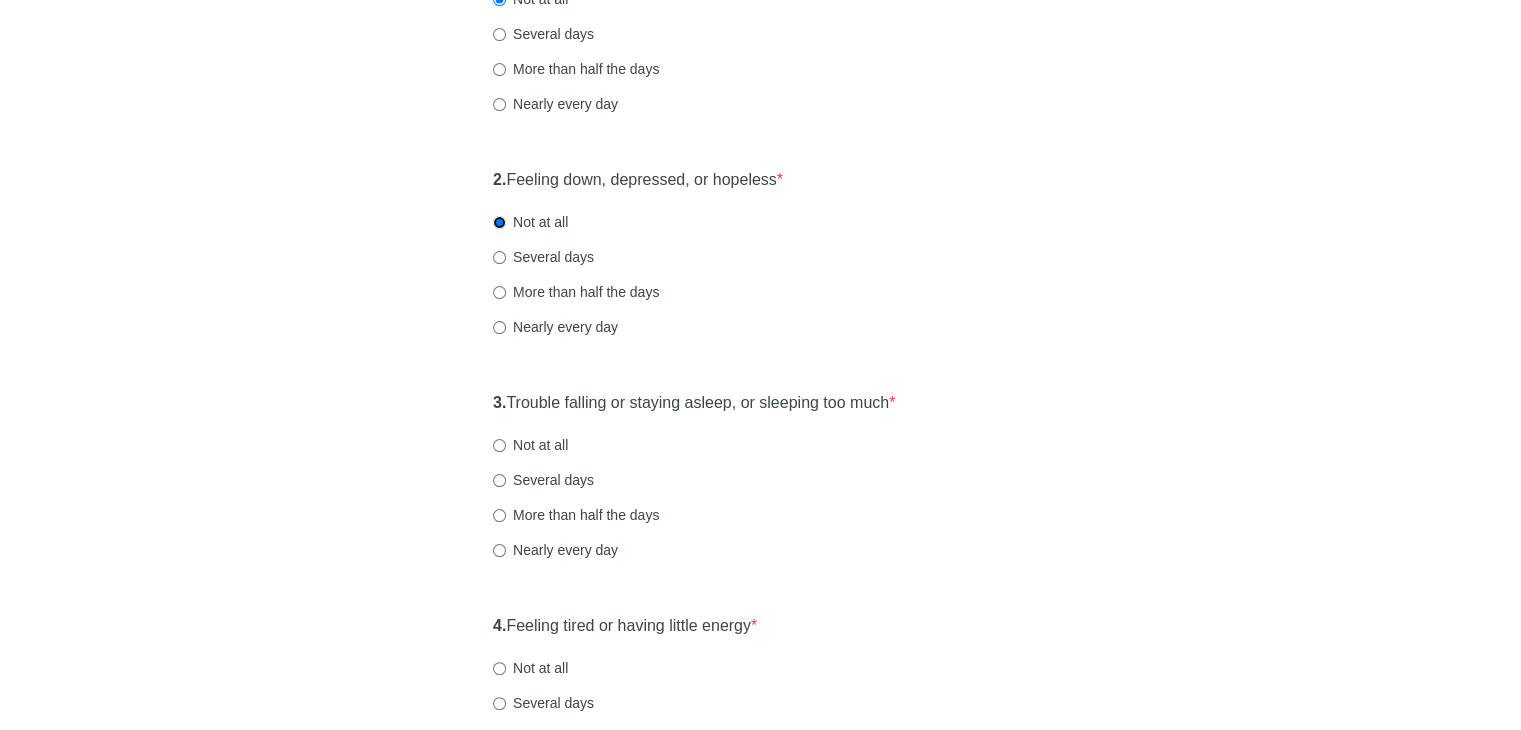 scroll, scrollTop: 500, scrollLeft: 0, axis: vertical 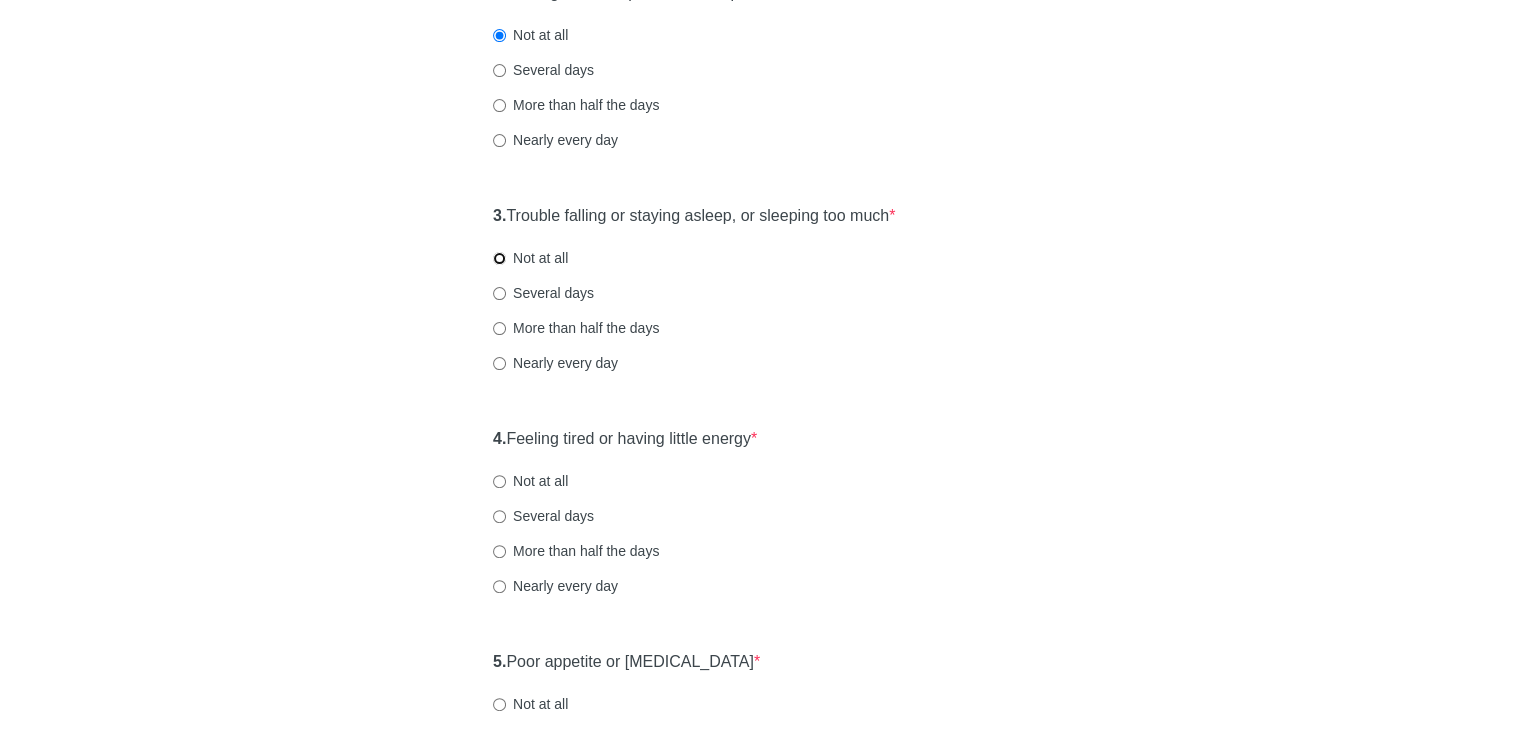 click on "Not at all" at bounding box center (499, 258) 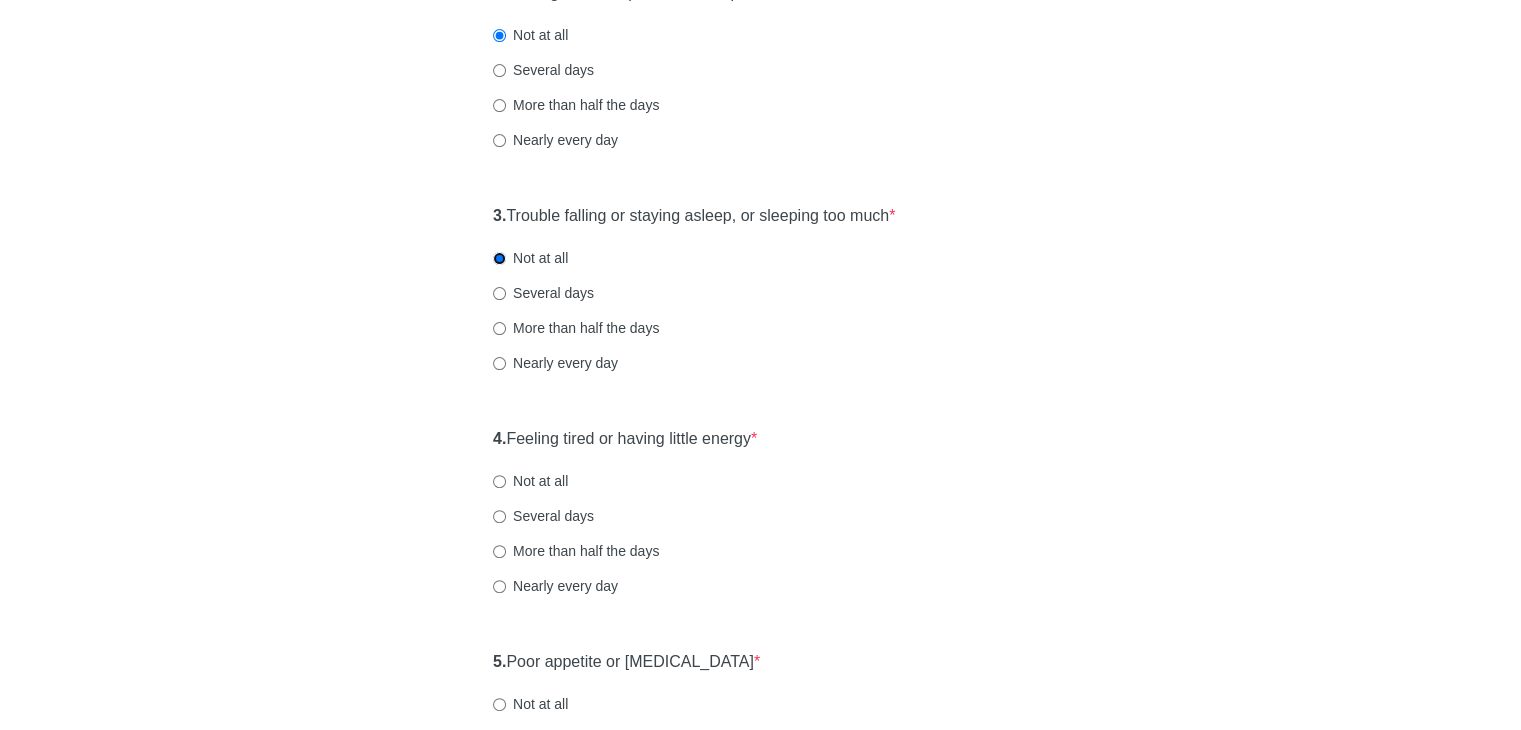 scroll, scrollTop: 600, scrollLeft: 0, axis: vertical 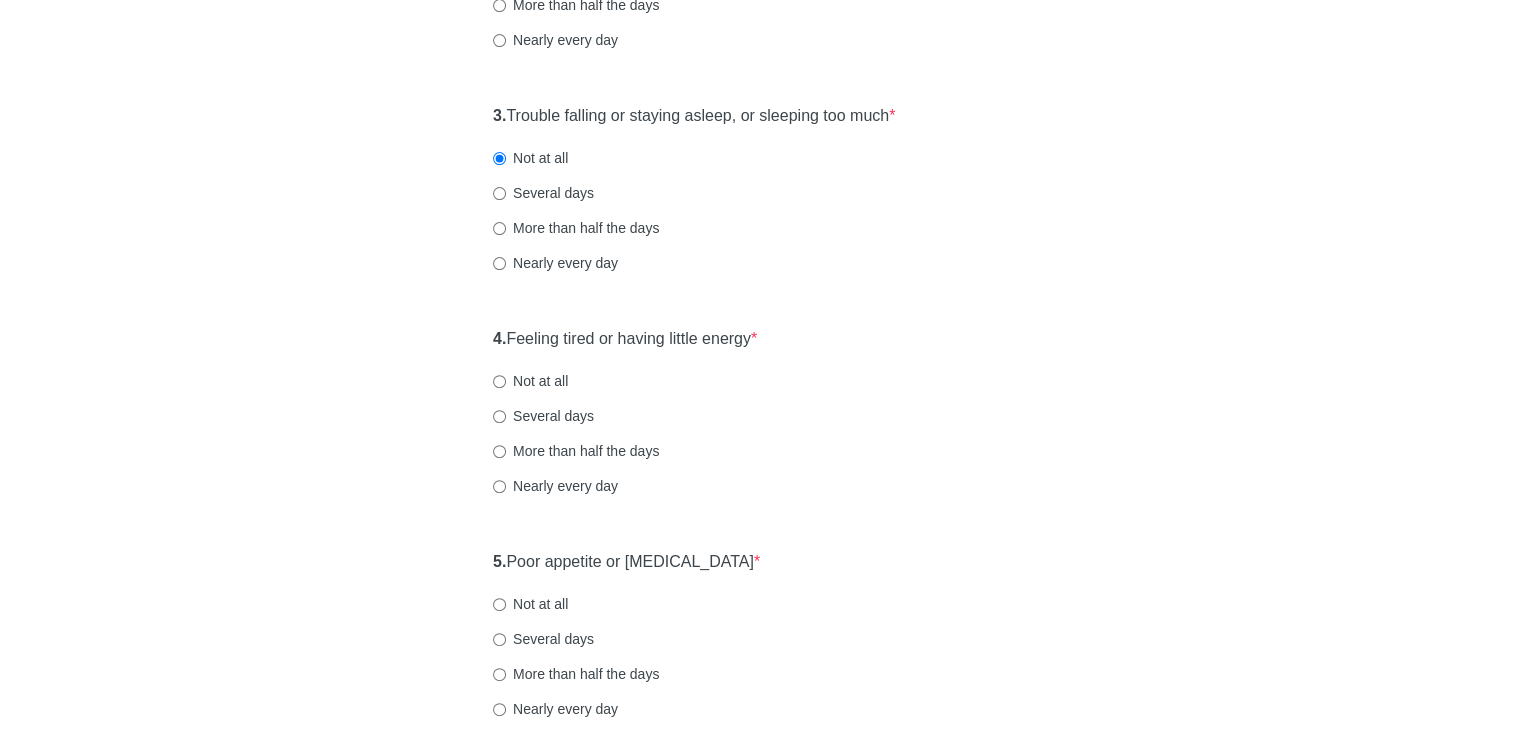 click on "4.  Feeling tired or having little energy  * Not at all Several days More than half the days Nearly every day" at bounding box center (760, 422) 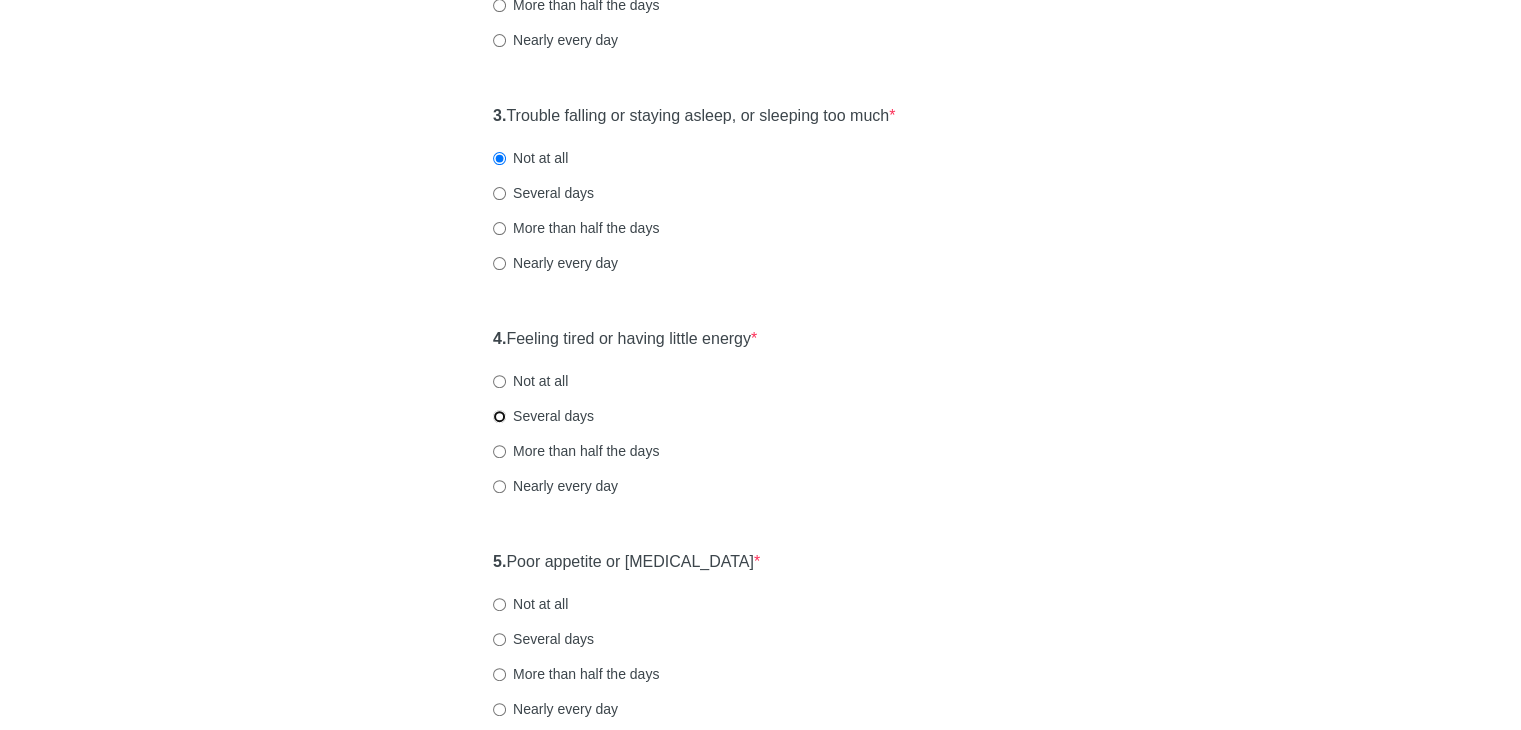 click on "Several days" at bounding box center (499, 416) 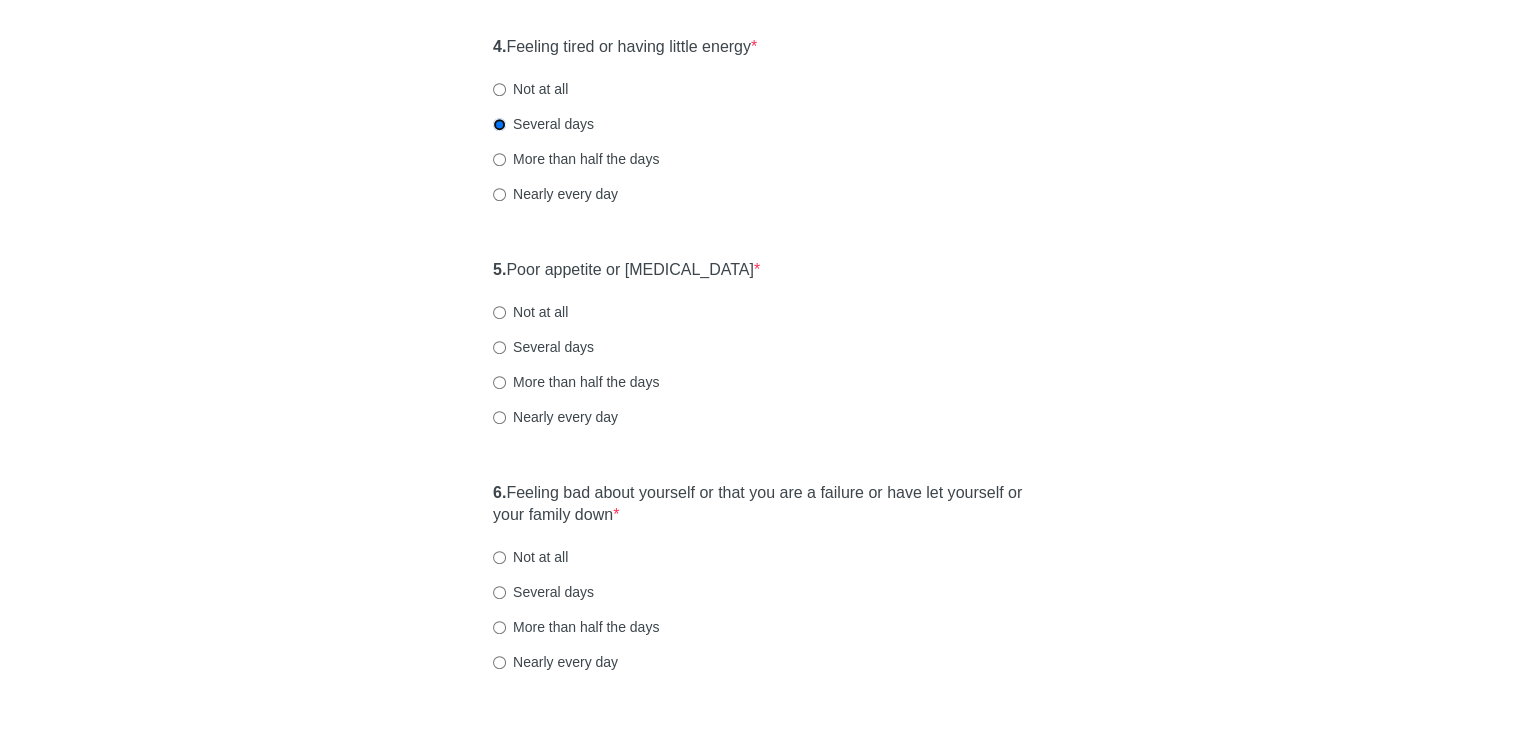 scroll, scrollTop: 900, scrollLeft: 0, axis: vertical 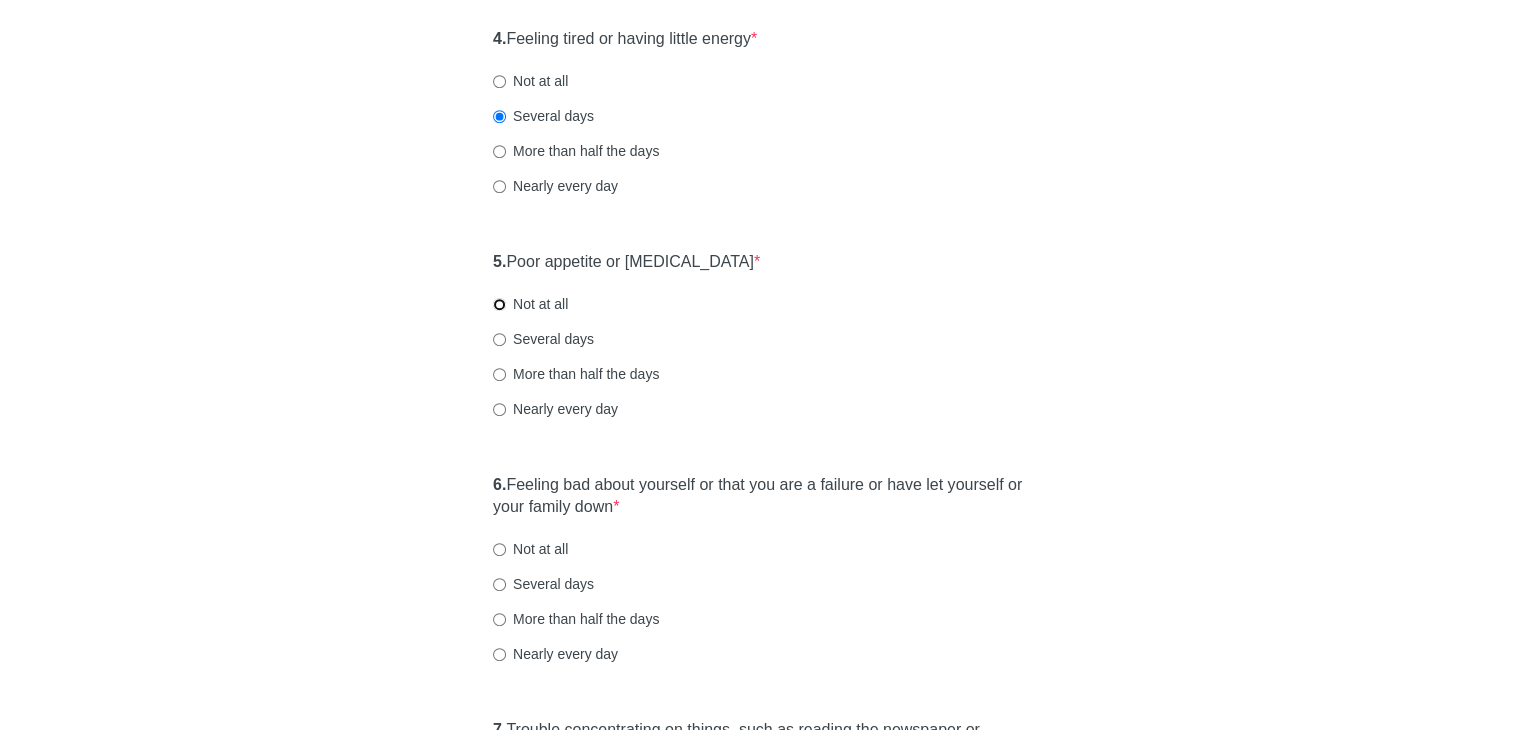 click on "Not at all" at bounding box center (499, 304) 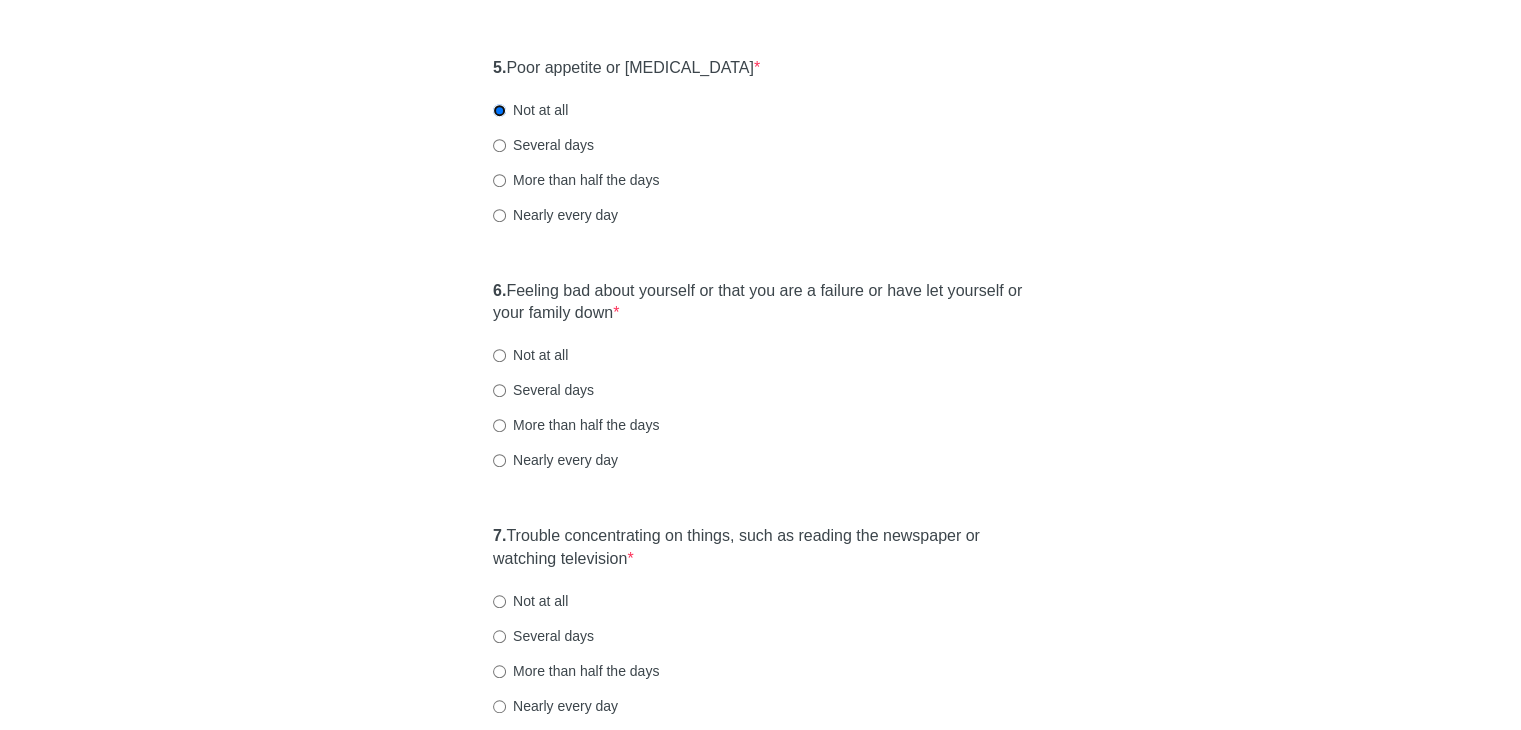 scroll, scrollTop: 1100, scrollLeft: 0, axis: vertical 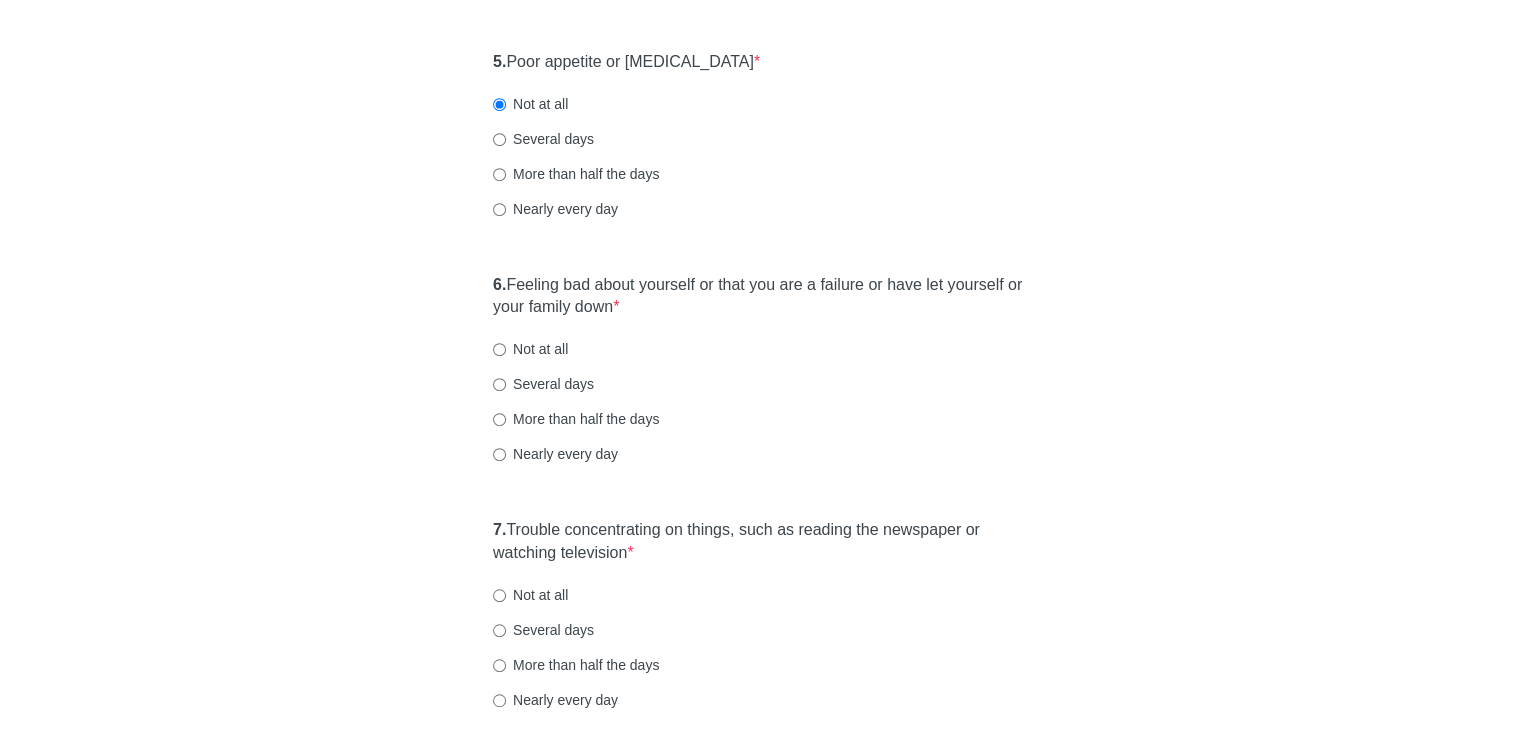 click on "Not at all" at bounding box center (530, 349) 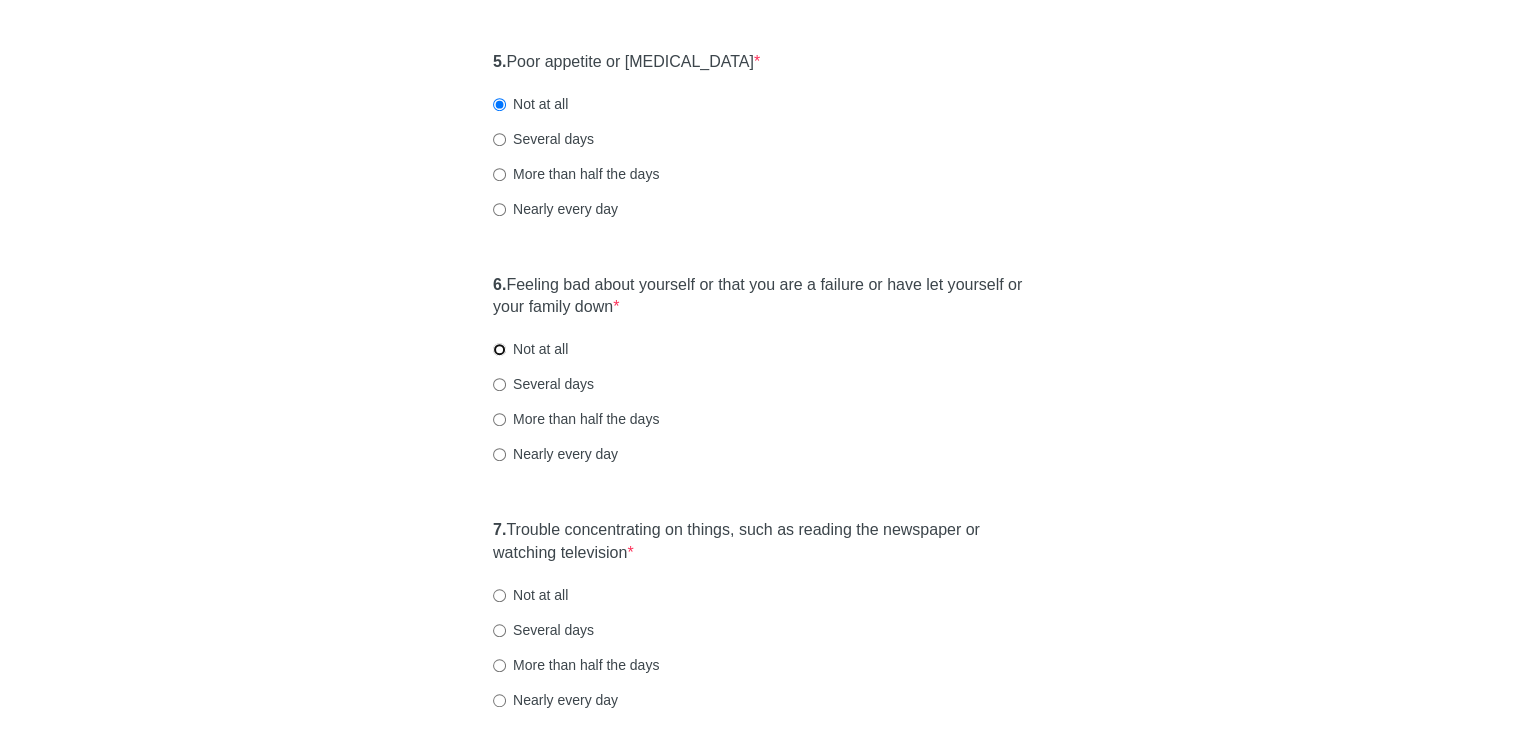 radio on "true" 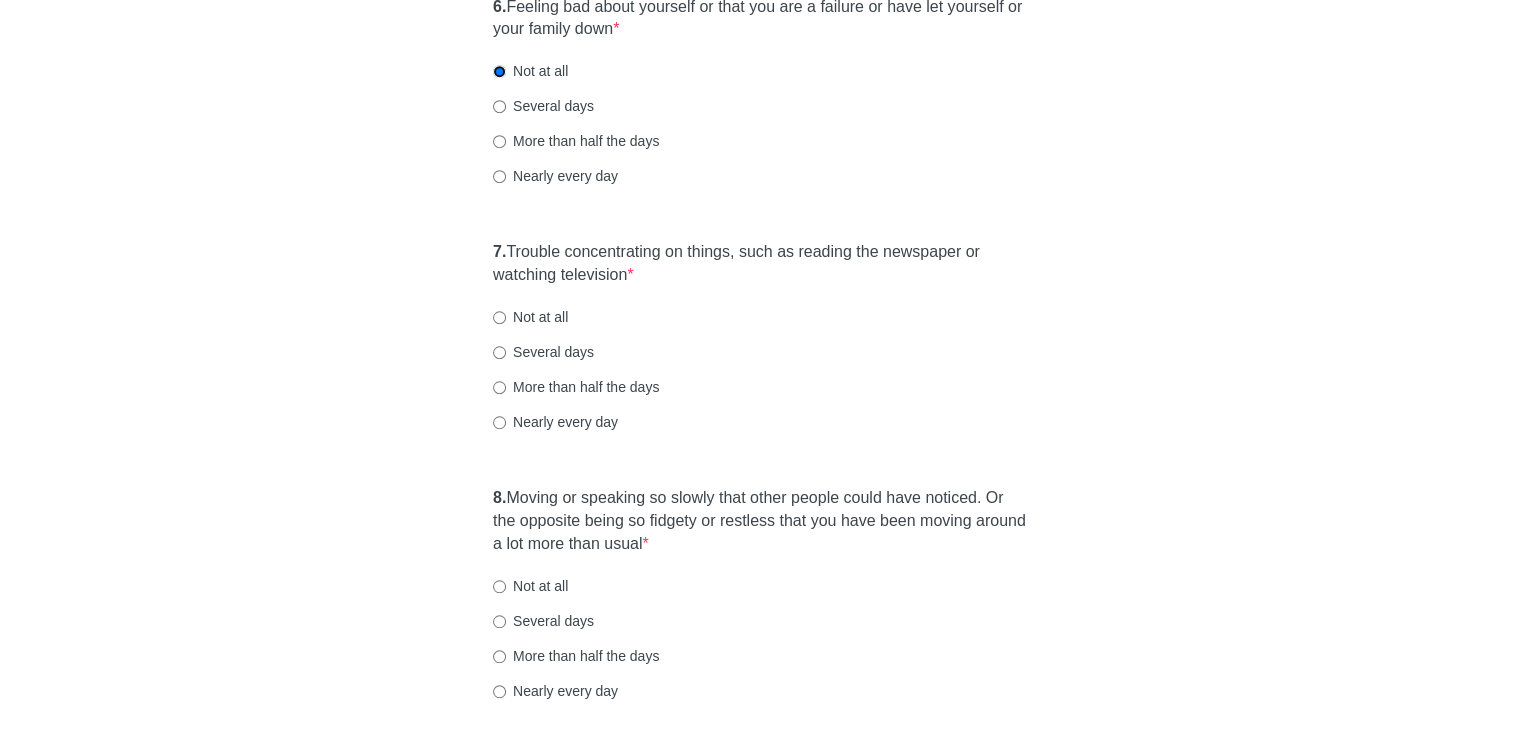 scroll, scrollTop: 1400, scrollLeft: 0, axis: vertical 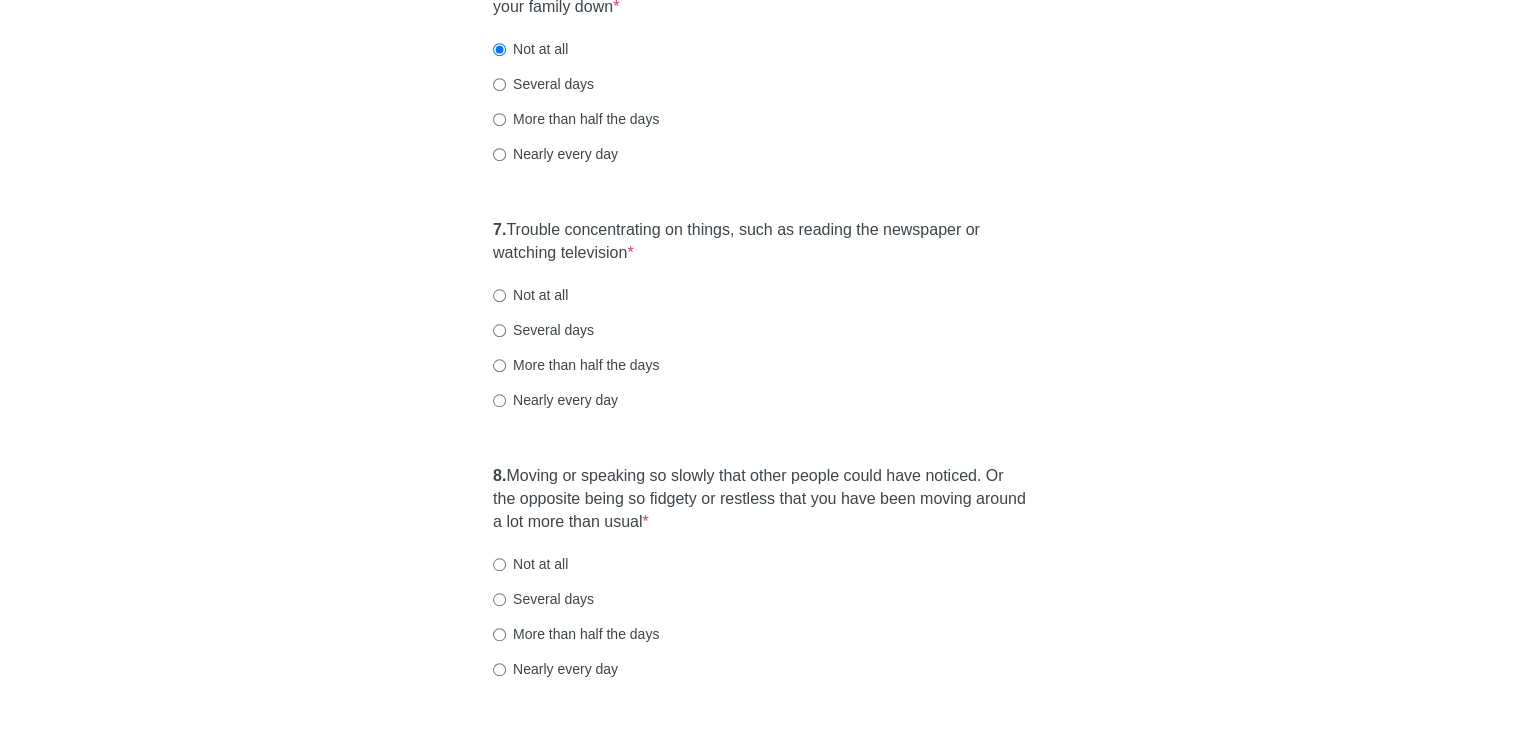 click on "Several days" at bounding box center [543, 330] 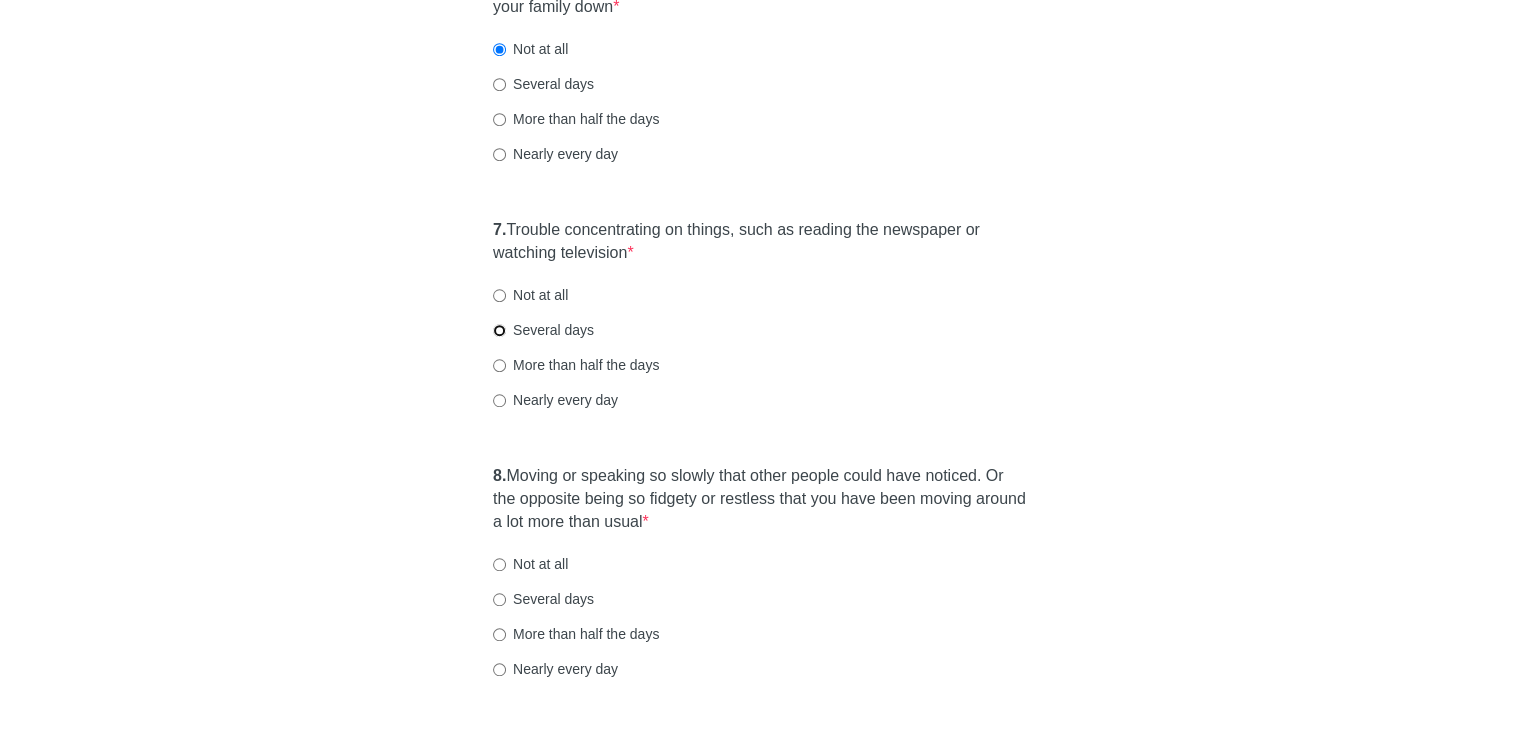 click on "Several days" at bounding box center [499, 330] 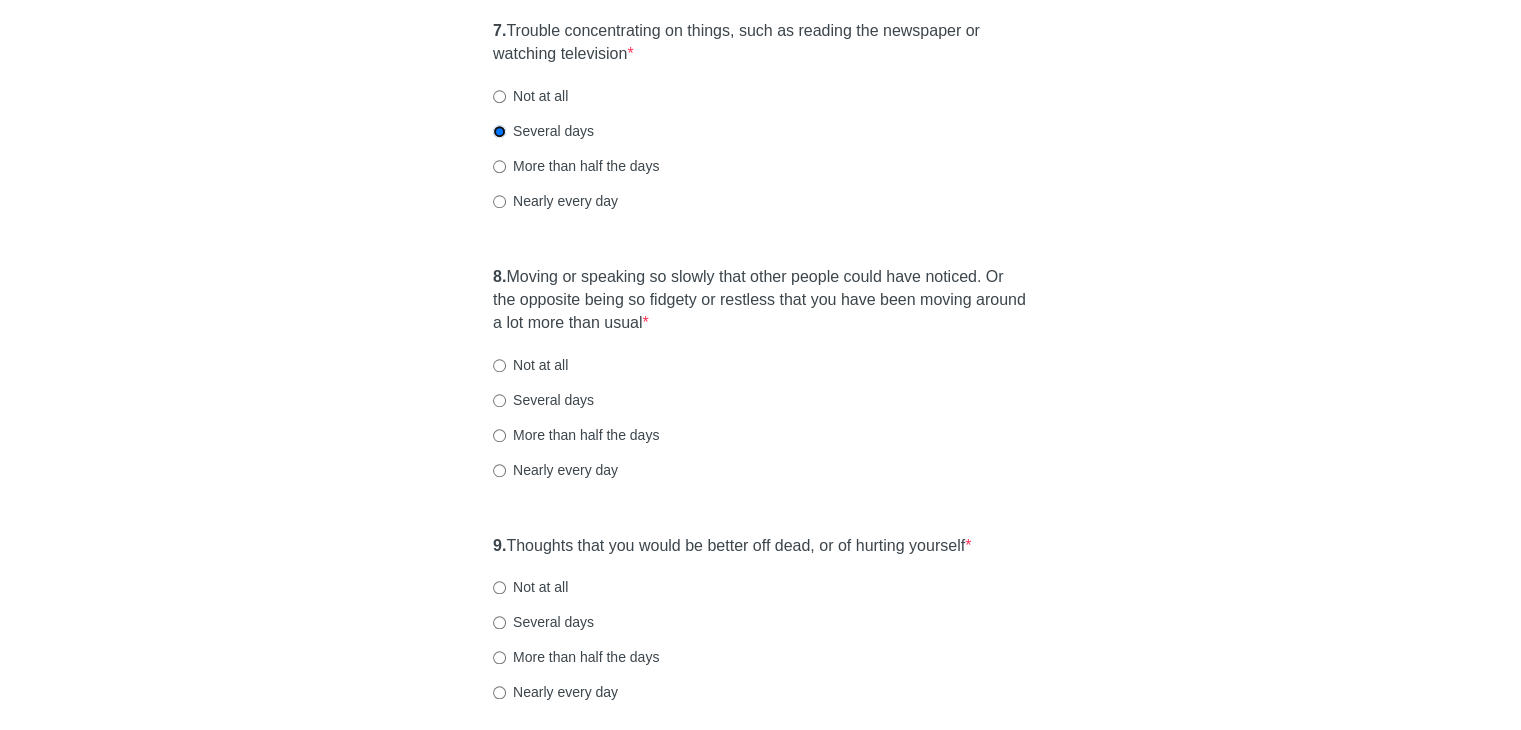 scroll, scrollTop: 1600, scrollLeft: 0, axis: vertical 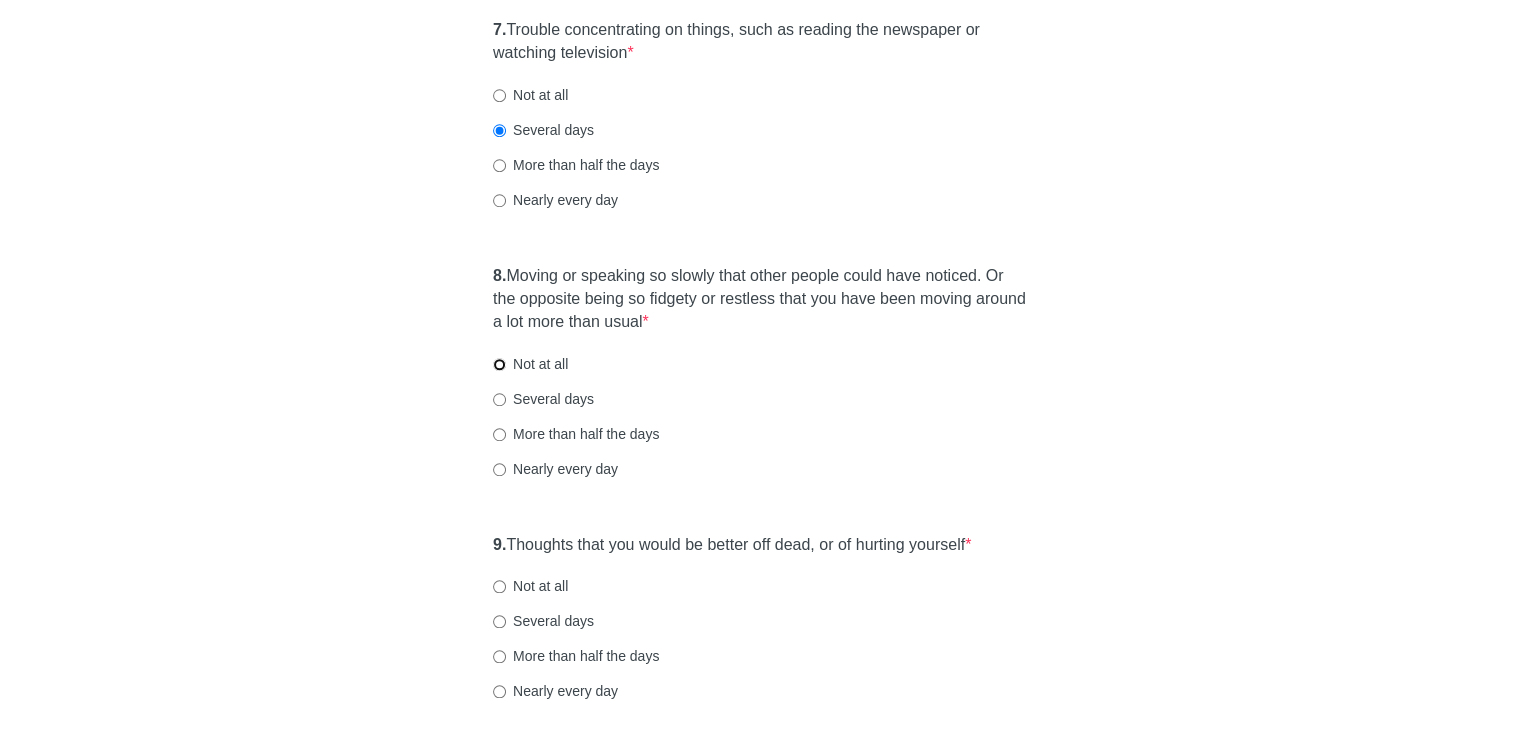 click on "Not at all" at bounding box center (499, 364) 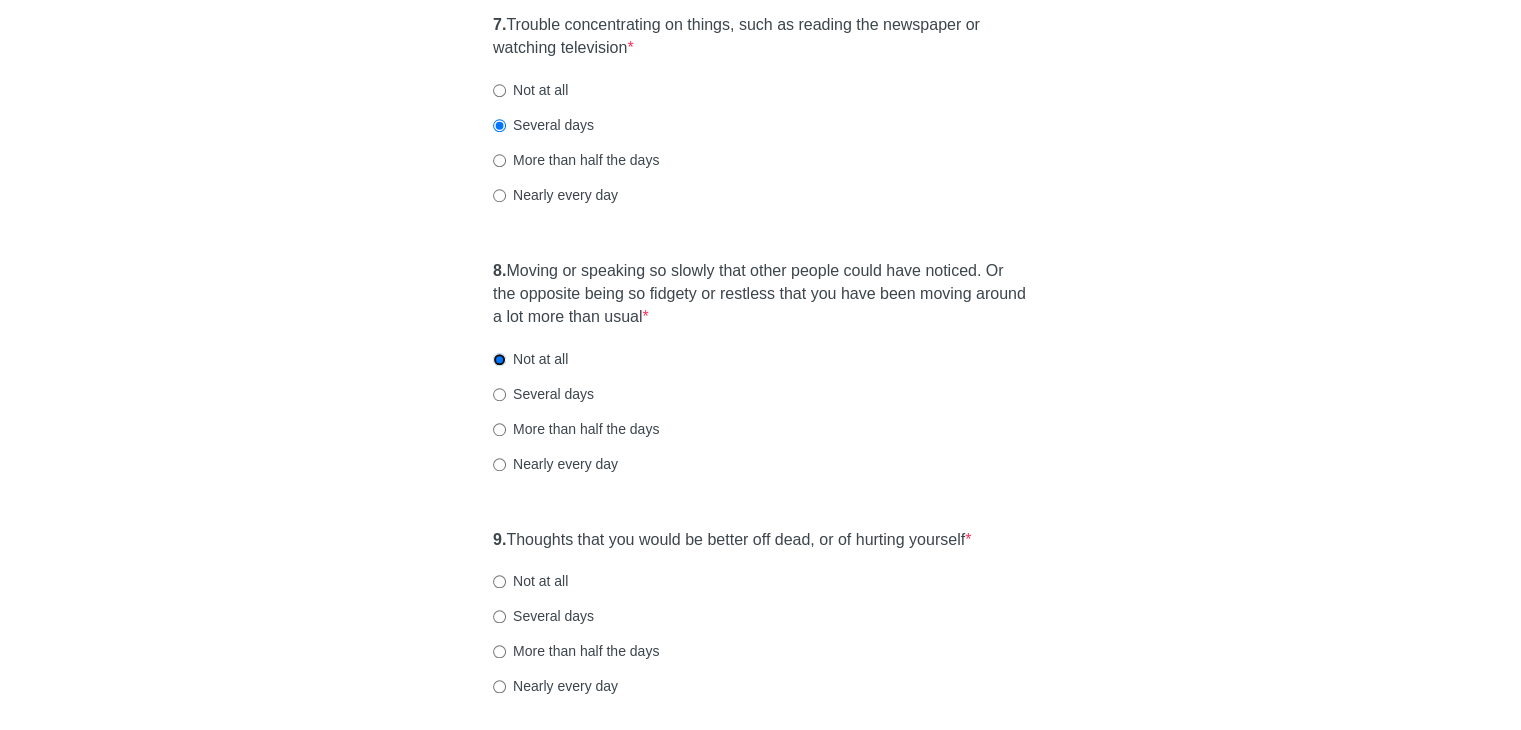 scroll, scrollTop: 1784, scrollLeft: 0, axis: vertical 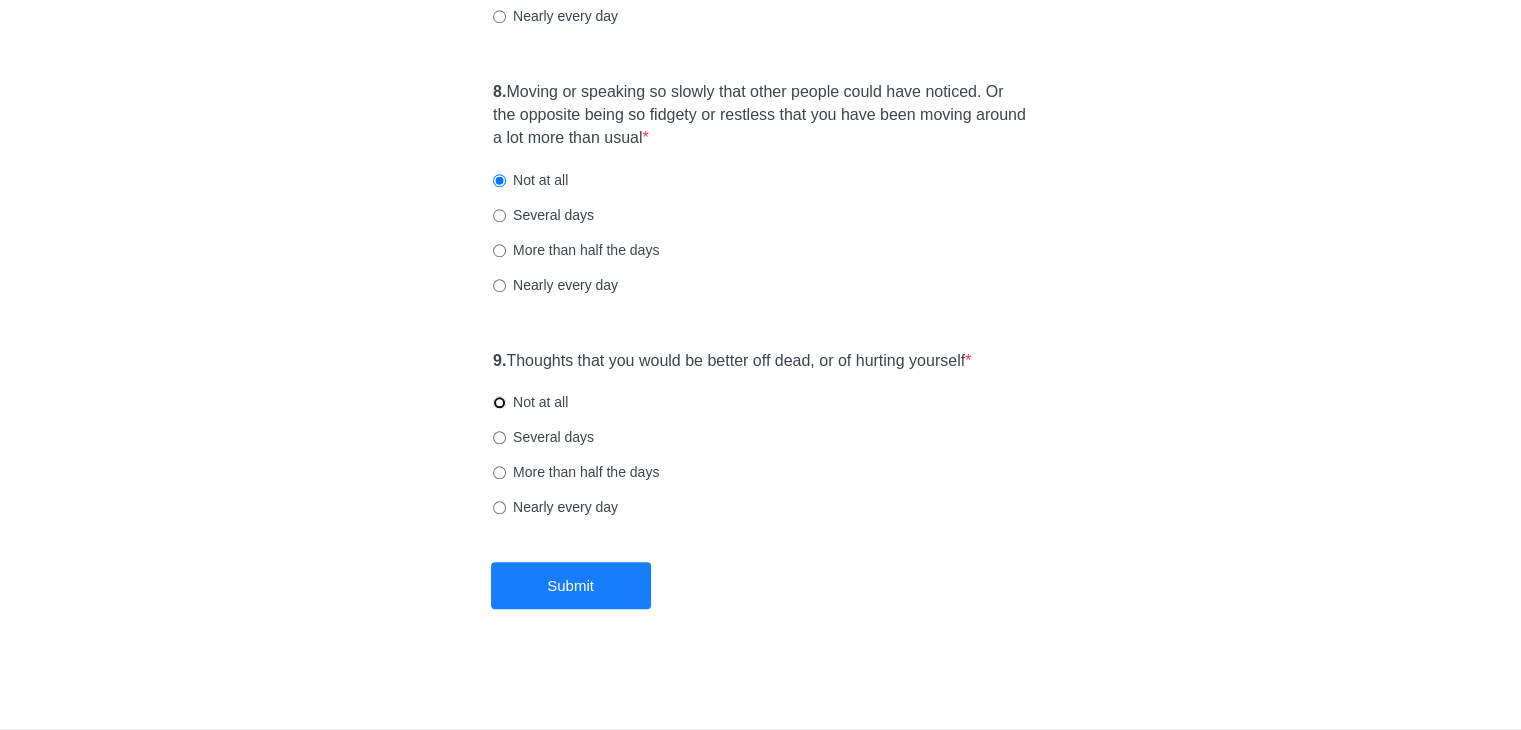 click on "Not at all" at bounding box center (499, 402) 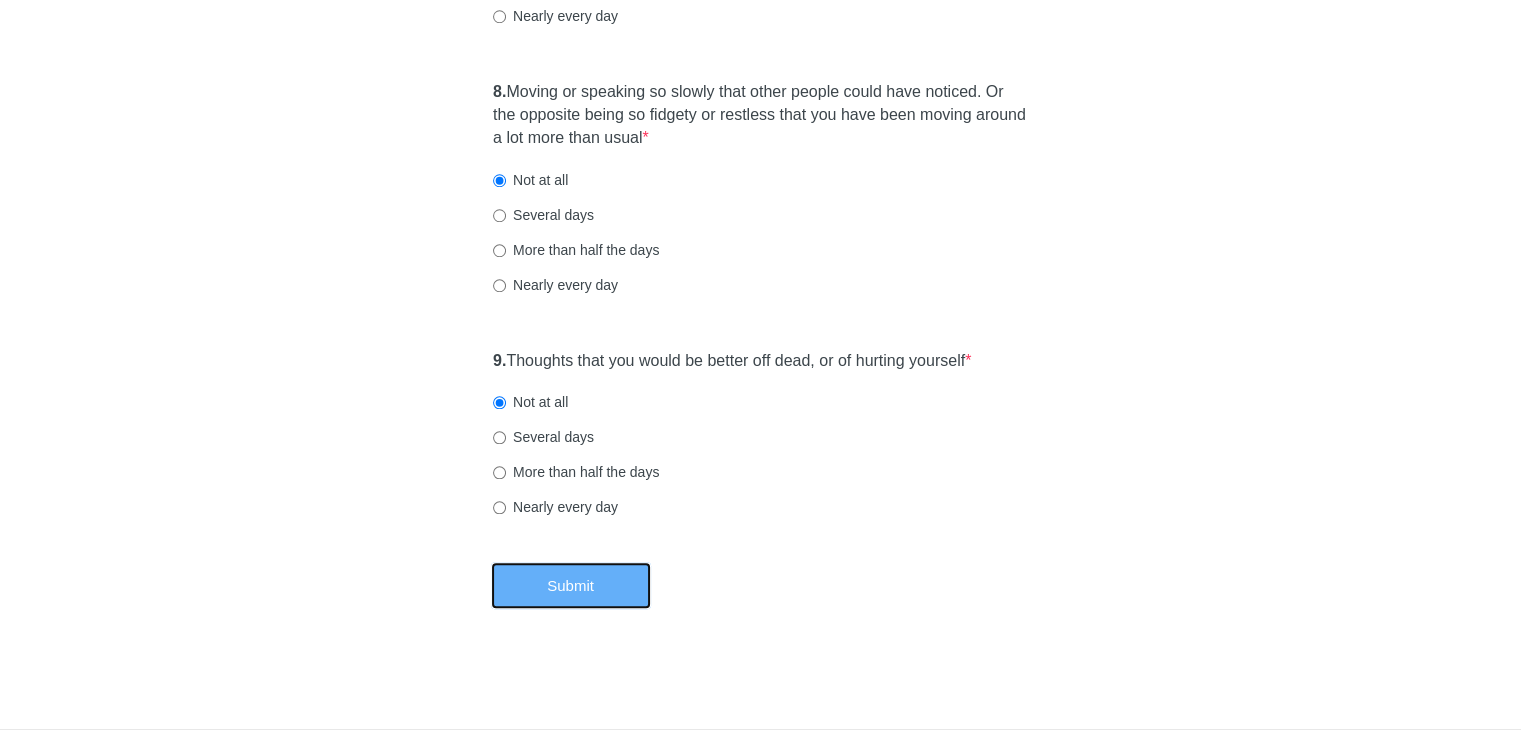 click on "Submit" at bounding box center [571, 585] 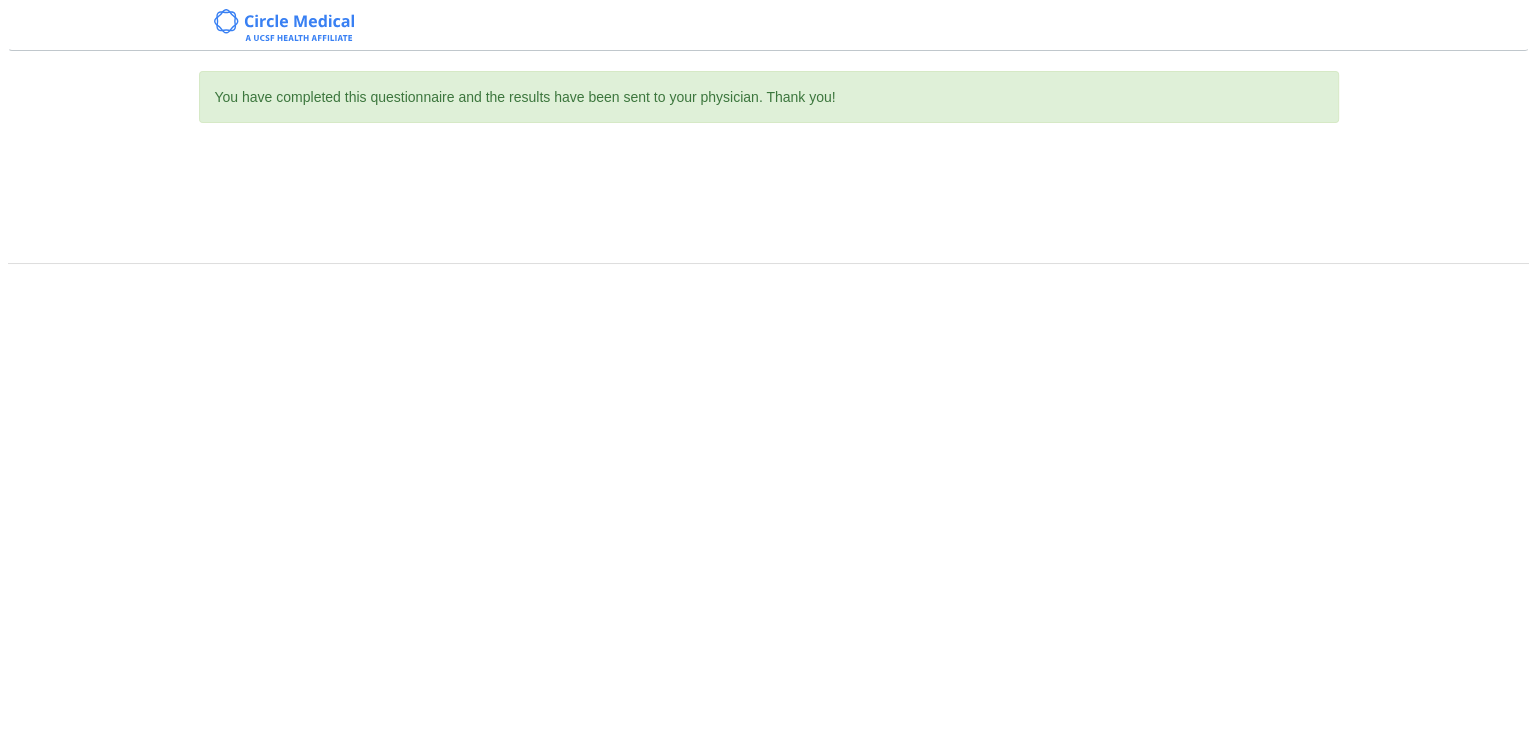 scroll, scrollTop: 0, scrollLeft: 0, axis: both 